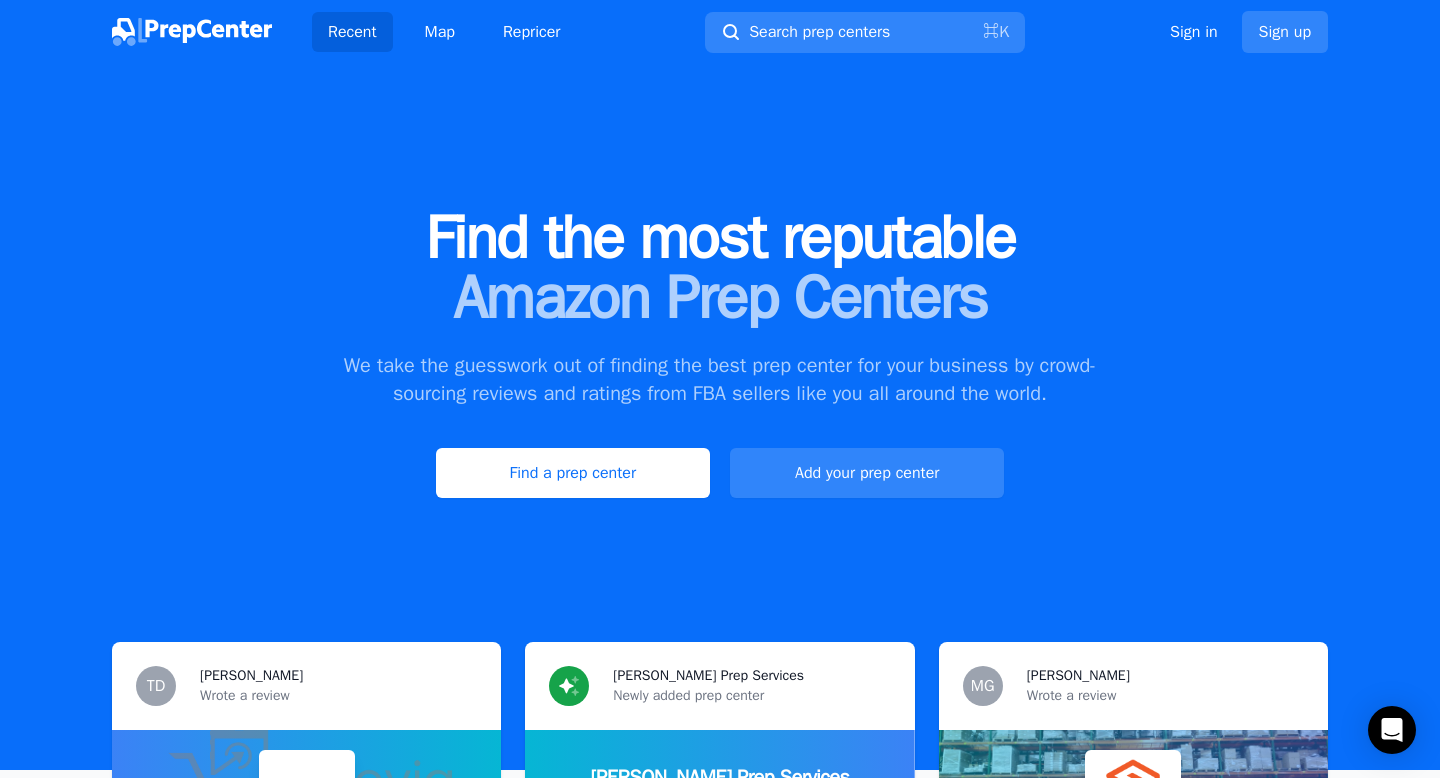 scroll, scrollTop: 0, scrollLeft: 0, axis: both 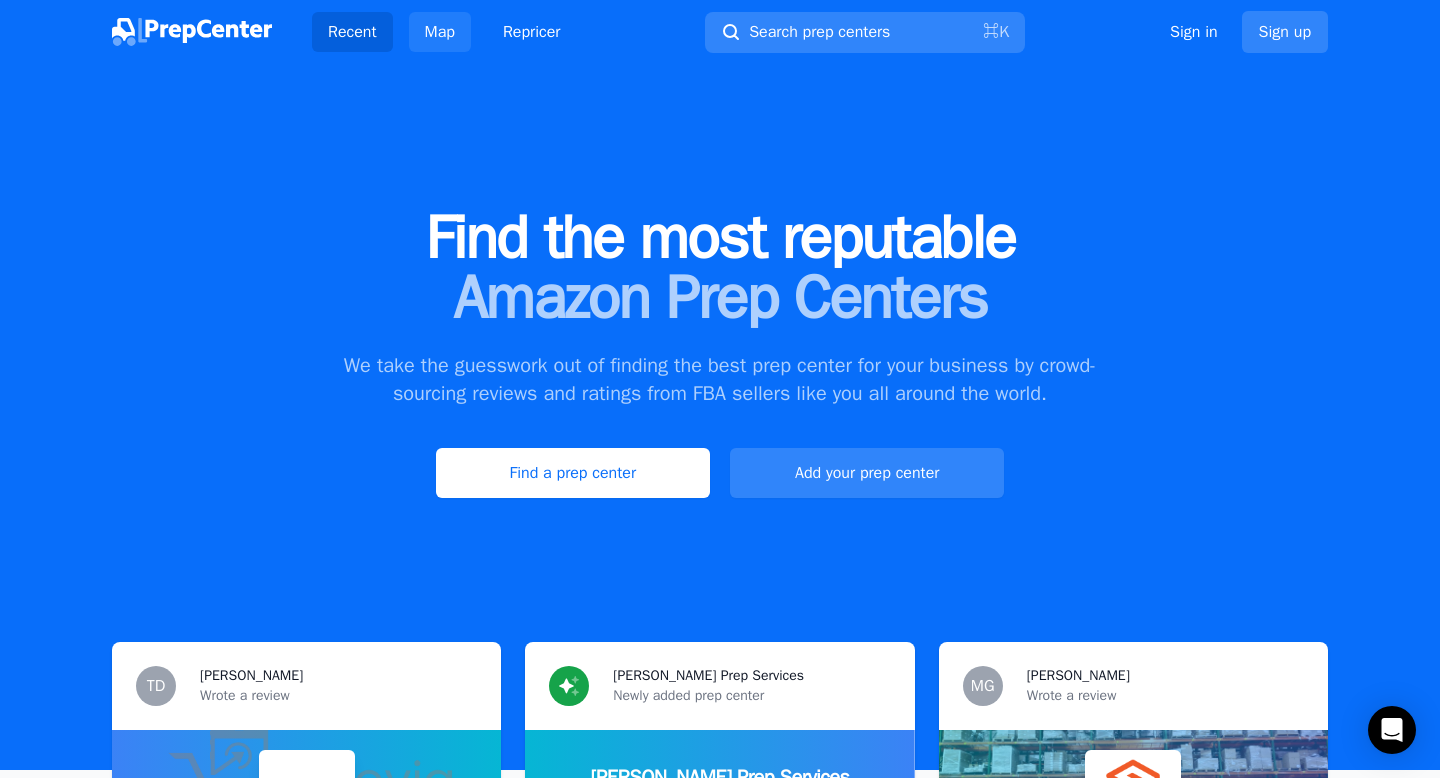 click on "Map" at bounding box center [440, 32] 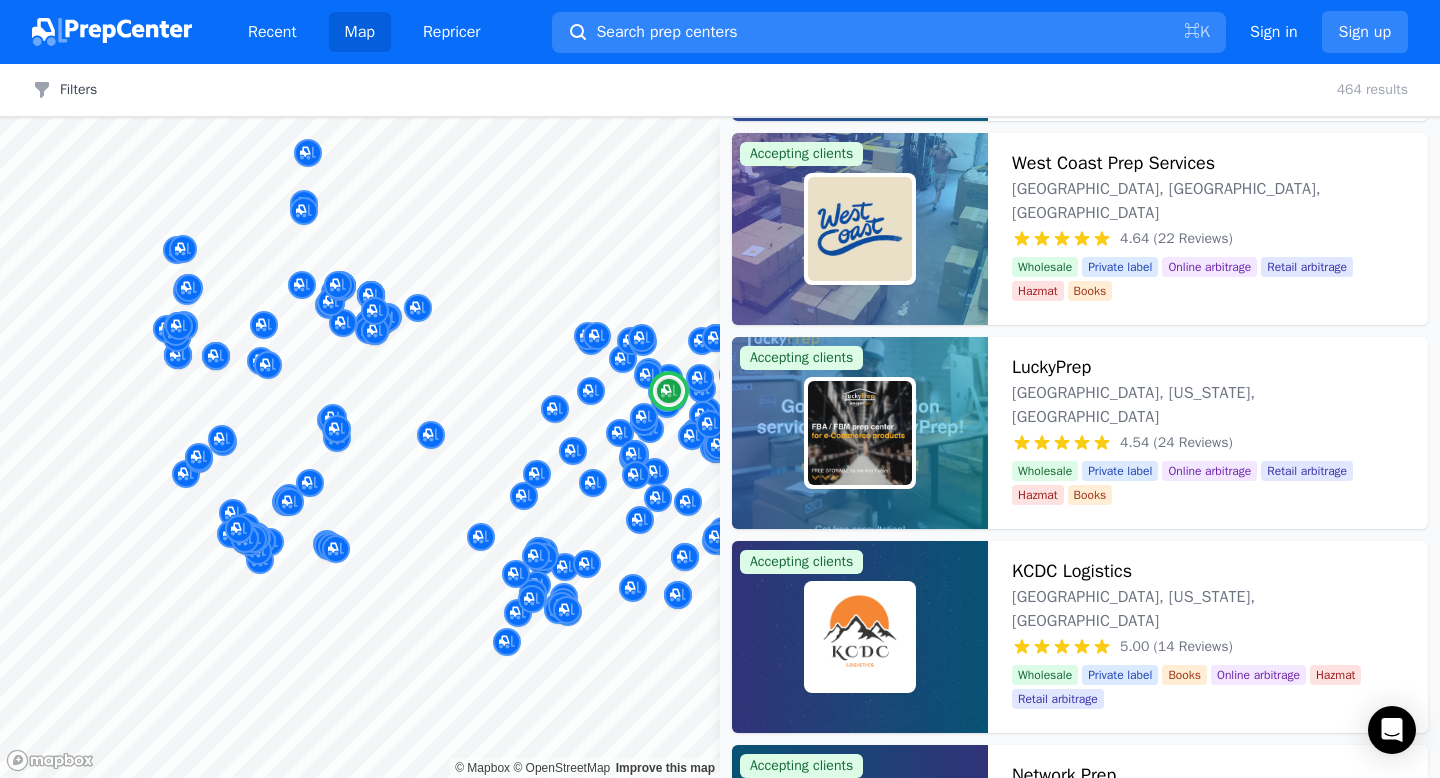 scroll, scrollTop: 2671, scrollLeft: 0, axis: vertical 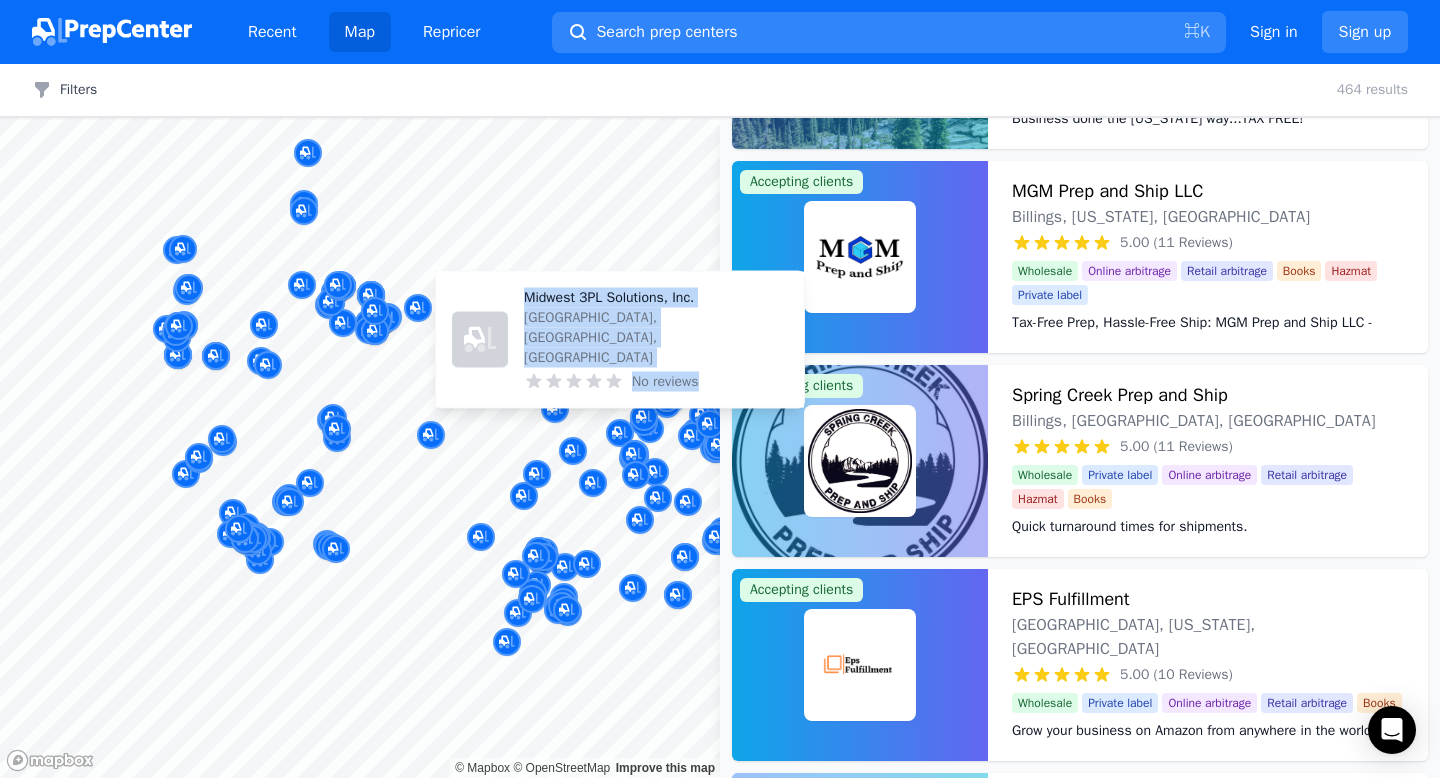 drag, startPoint x: 497, startPoint y: 414, endPoint x: 441, endPoint y: 397, distance: 58.5235 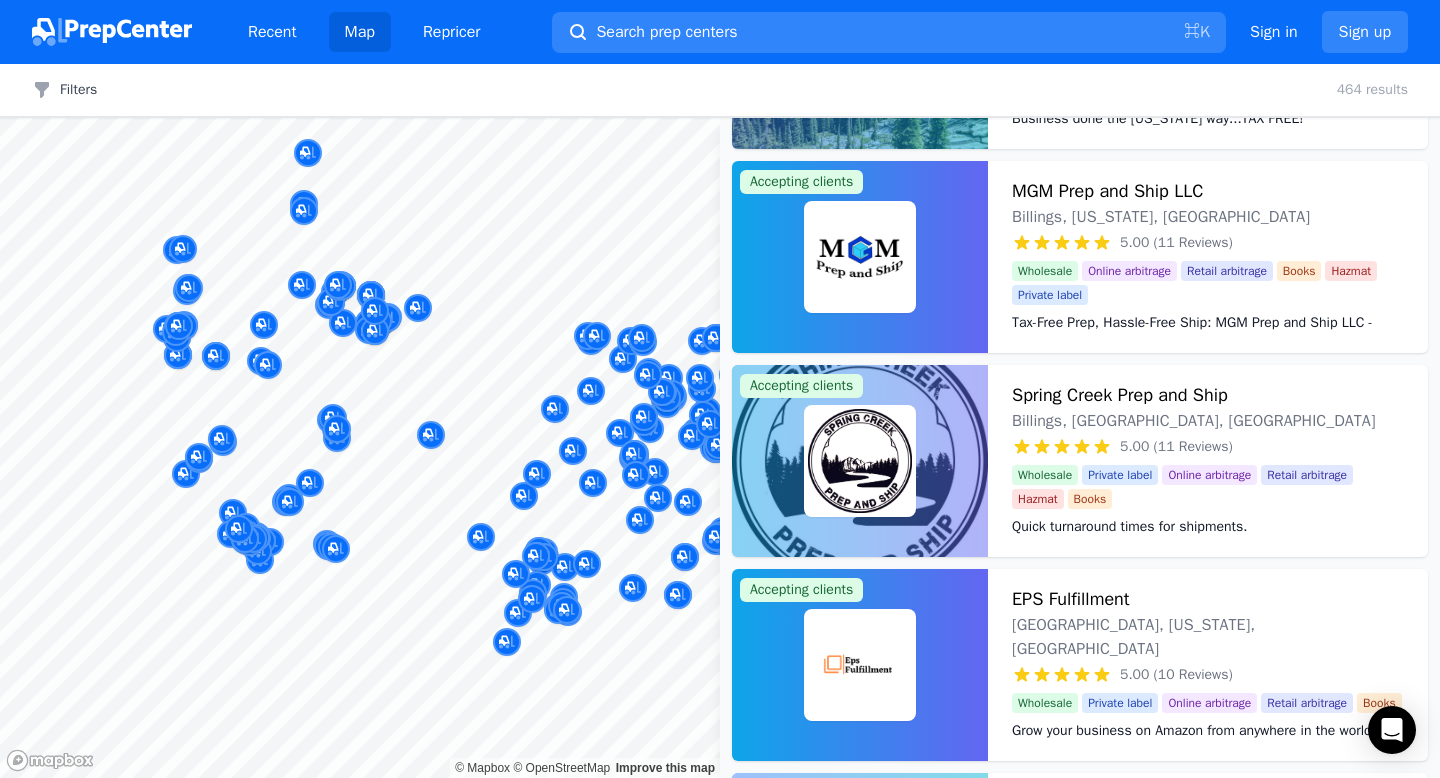 click on "Recent Map Repricer Search prep centers ⌘ K Open main menu Sign in Sign up Filters Filters Clear all 464 results Map © Mapbox   © OpenStreetMap   Improve this map Accepting clients HexPrep 2 Locations 4.88 (66 Reviews) Focus on your business—we'll handle the prep.📦🚀 Wholesale Private label Online arbitrage Retail arbitrage Hazmat Focus on your business—we'll handle the prep.📦🚀 HexPrep is a full-service 3PL prep and reship center with locations in tax-free [US_STATE] and [GEOGRAPHIC_DATA], dedicated to providing efficient, reliable, and cost-effective solutions for sellers. With the best rates available and rapid turnaround times, HexPrep specializes in tax-free reshipping and preparation services. Our expertise in 3PL ensures that whether you're scaling up or starting out, your business logistics are handled with precision and speed.
Accepting clients AMZ Prep - 25+ Amazon FBA Warehouses: [GEOGRAPHIC_DATA], [GEOGRAPHIC_DATA] & [GEOGRAPHIC_DATA] (with Cold/Temperate Storage) 25 Locations 4.87 (61 Reviews) Wholesale Private label Books Hazmat" at bounding box center (720, 389) 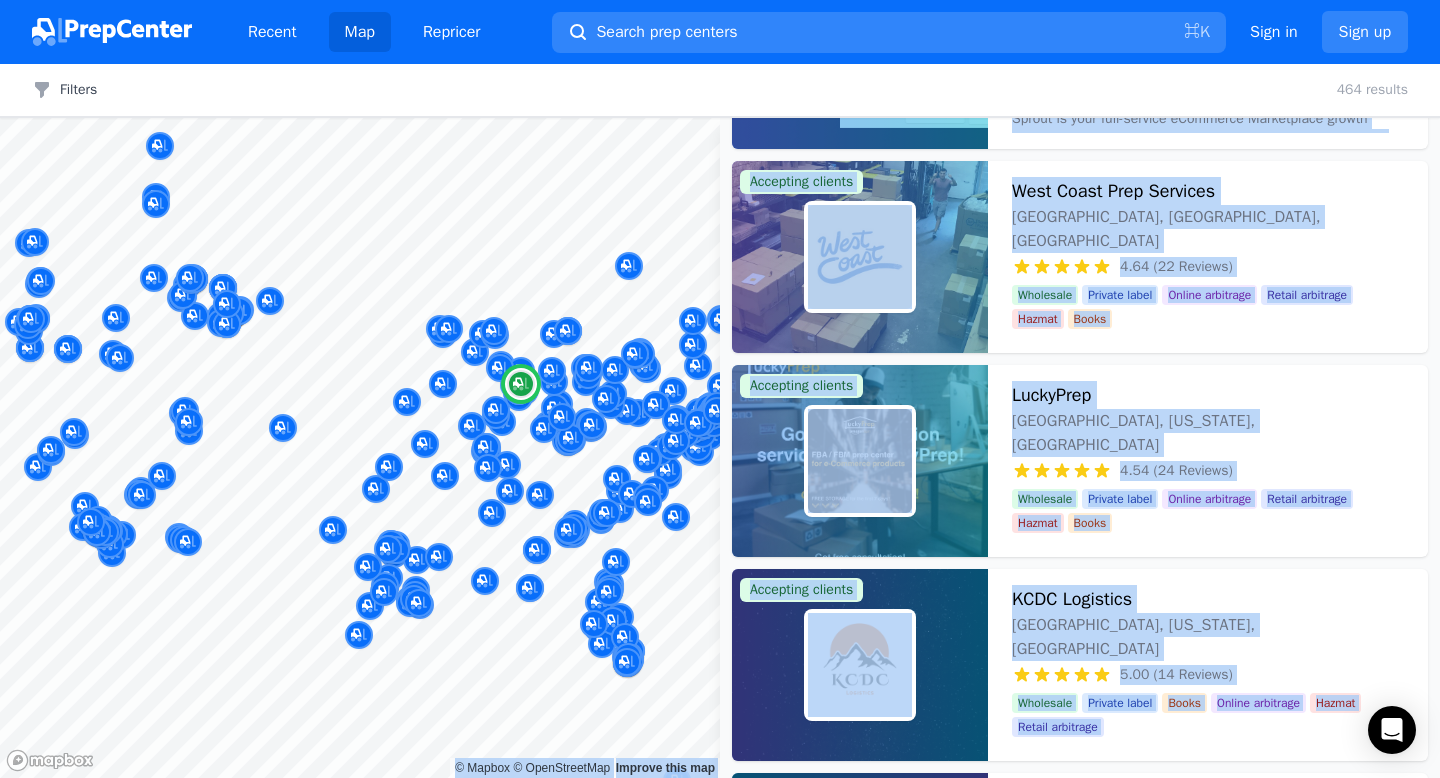 click on "LuckyPrep [GEOGRAPHIC_DATA], [US_STATE], [GEOGRAPHIC_DATA] 4.54 (24 Reviews)  largest prep in [US_STATE] - 25 000 FT2 Wholesale Private label Online arbitrage Retail arbitrage Hazmat Books  largest prep in [US_STATE] - 25 000 FT2 We are the largest prep in [US_STATE] - 25 000 FT2 of spacious warehouse offering solutions to all the cycle of goods selling.
The Midwest is the most prosperous region to work with suppliers, and the nearest Amazon Fulfillment Center is only within 30 miles away from us, which gaurantees fast & affordable delivery for your goods.
It takes from 1 to 5 days of delivery across [GEOGRAPHIC_DATA]." at bounding box center [1208, 461] 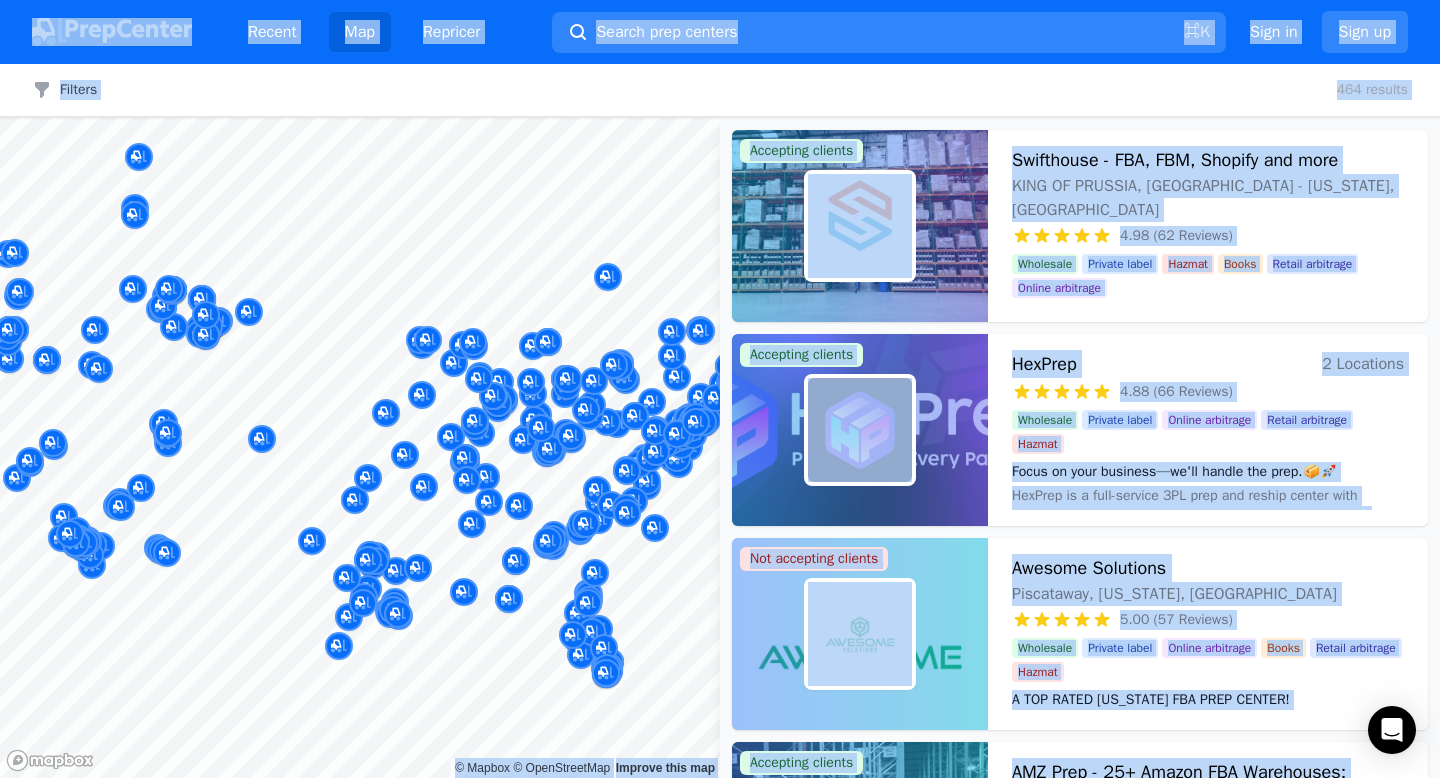 click on "Filters Clear all 464 results" at bounding box center (720, 90) 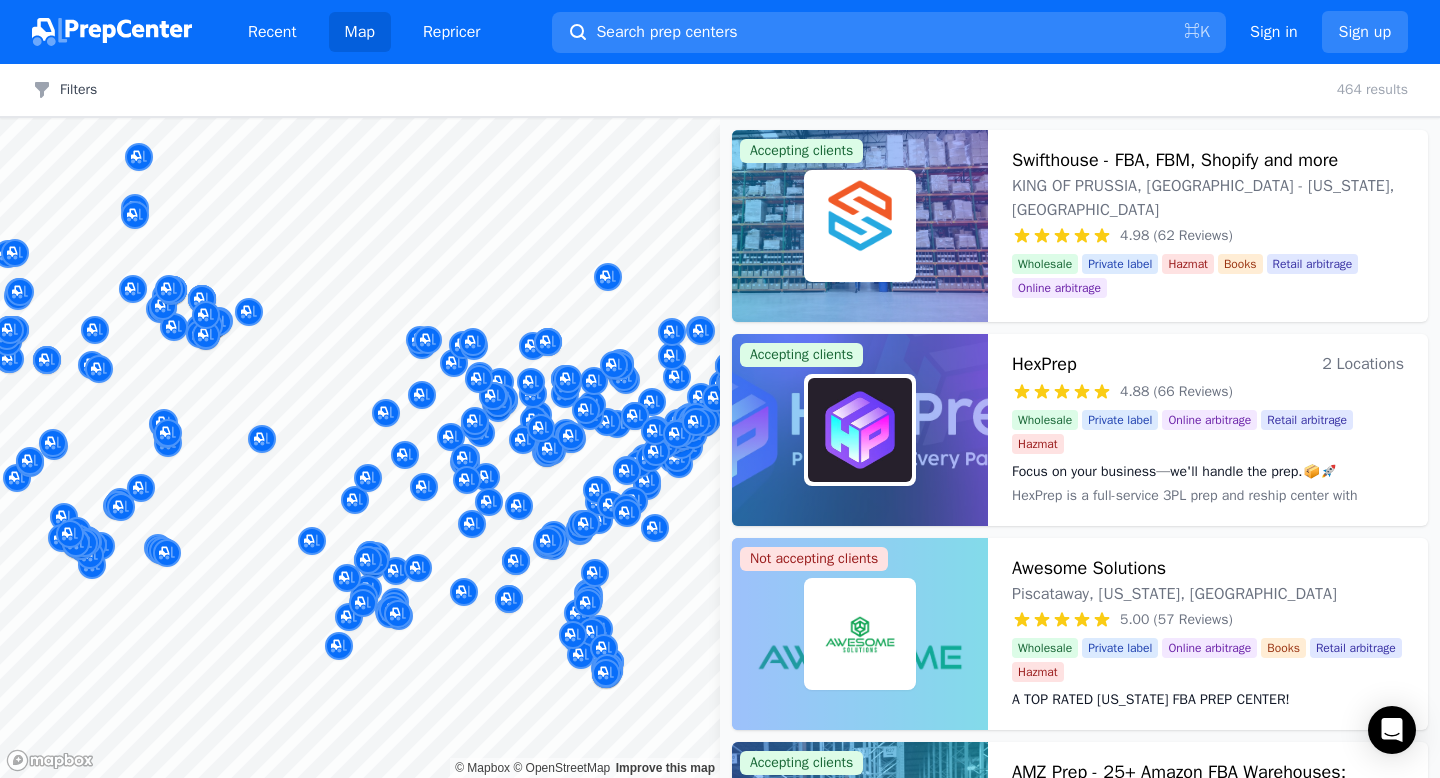 click on "Filters Clear all 464 results" at bounding box center [720, 90] 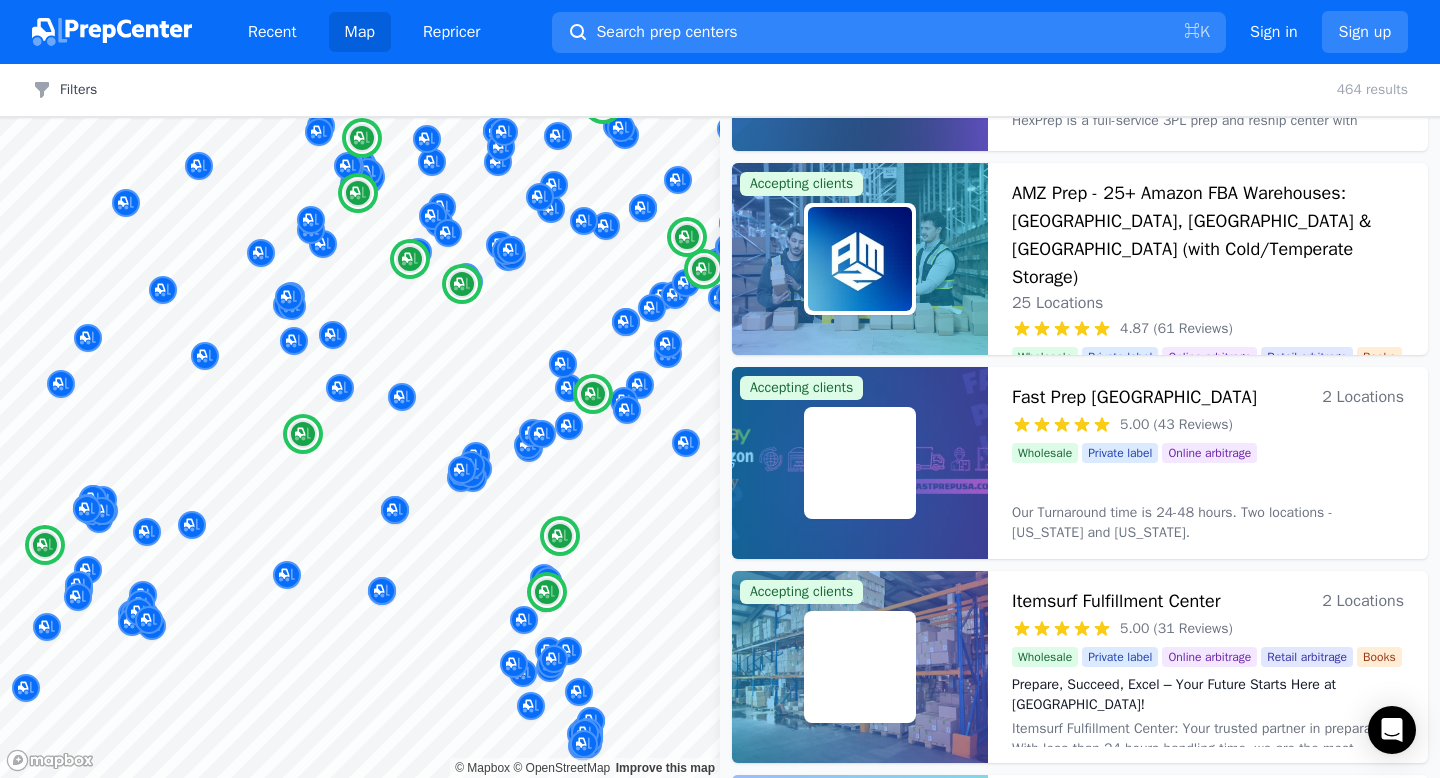 scroll, scrollTop: 172, scrollLeft: 0, axis: vertical 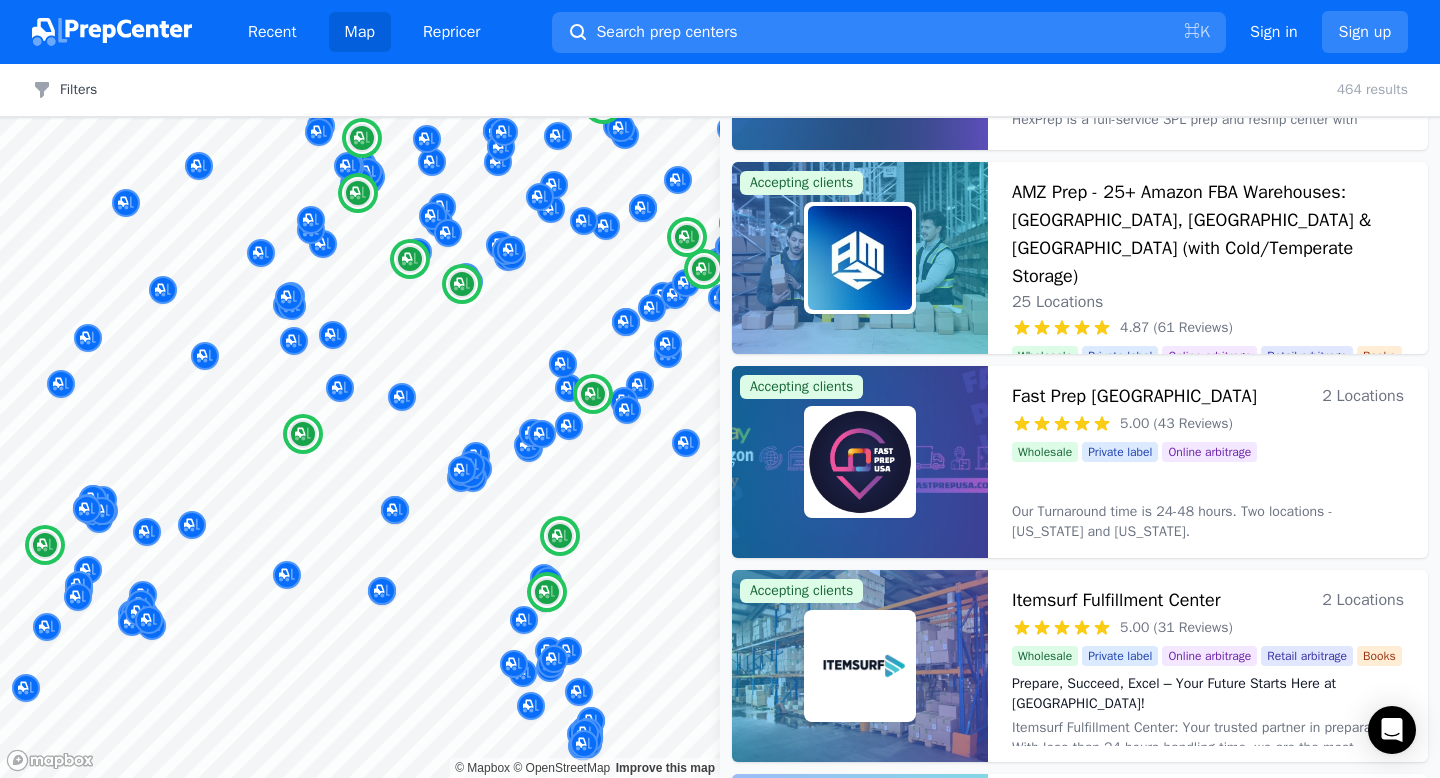 click at bounding box center [860, 258] 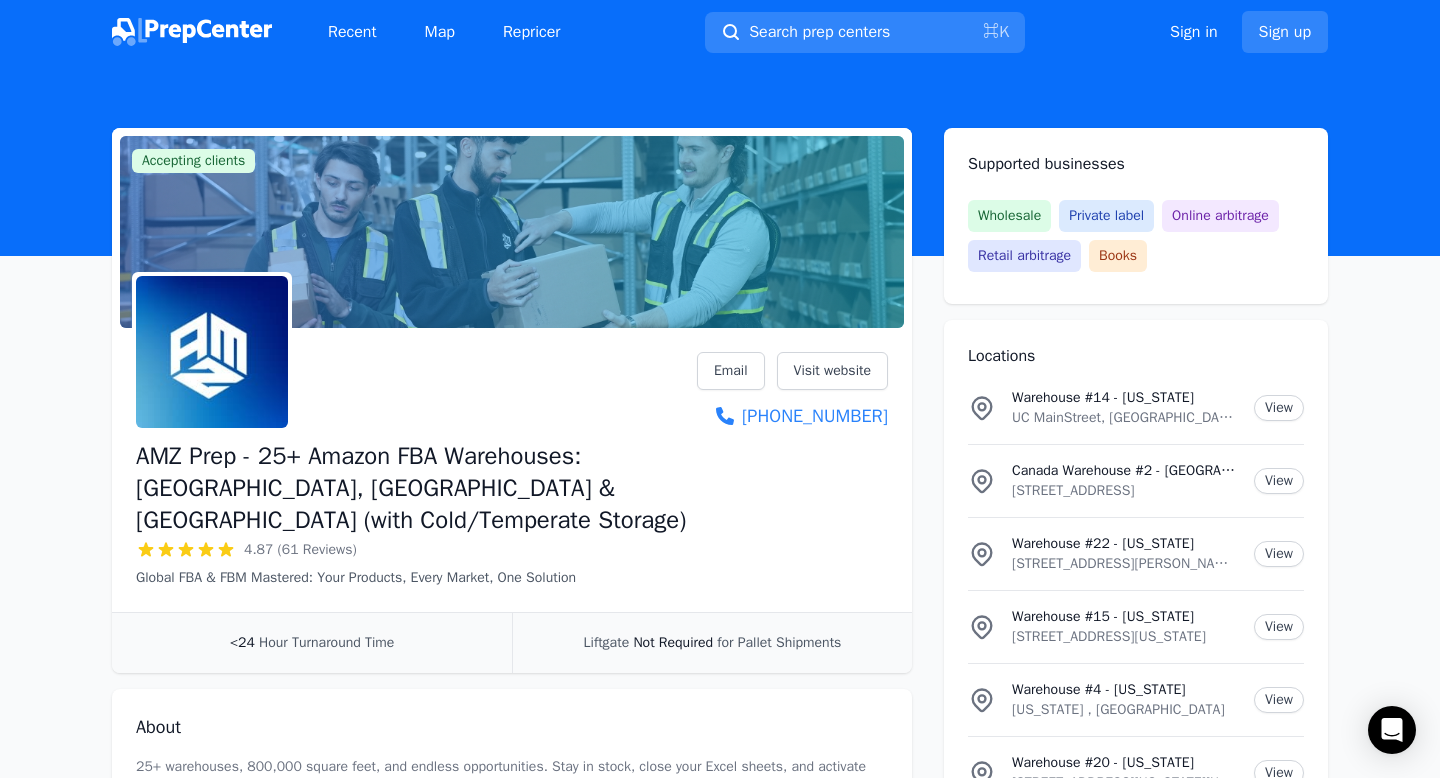 click on "Warehouse #4 - [US_STATE] [US_STATE] , [GEOGRAPHIC_DATA] View" at bounding box center [1136, 700] 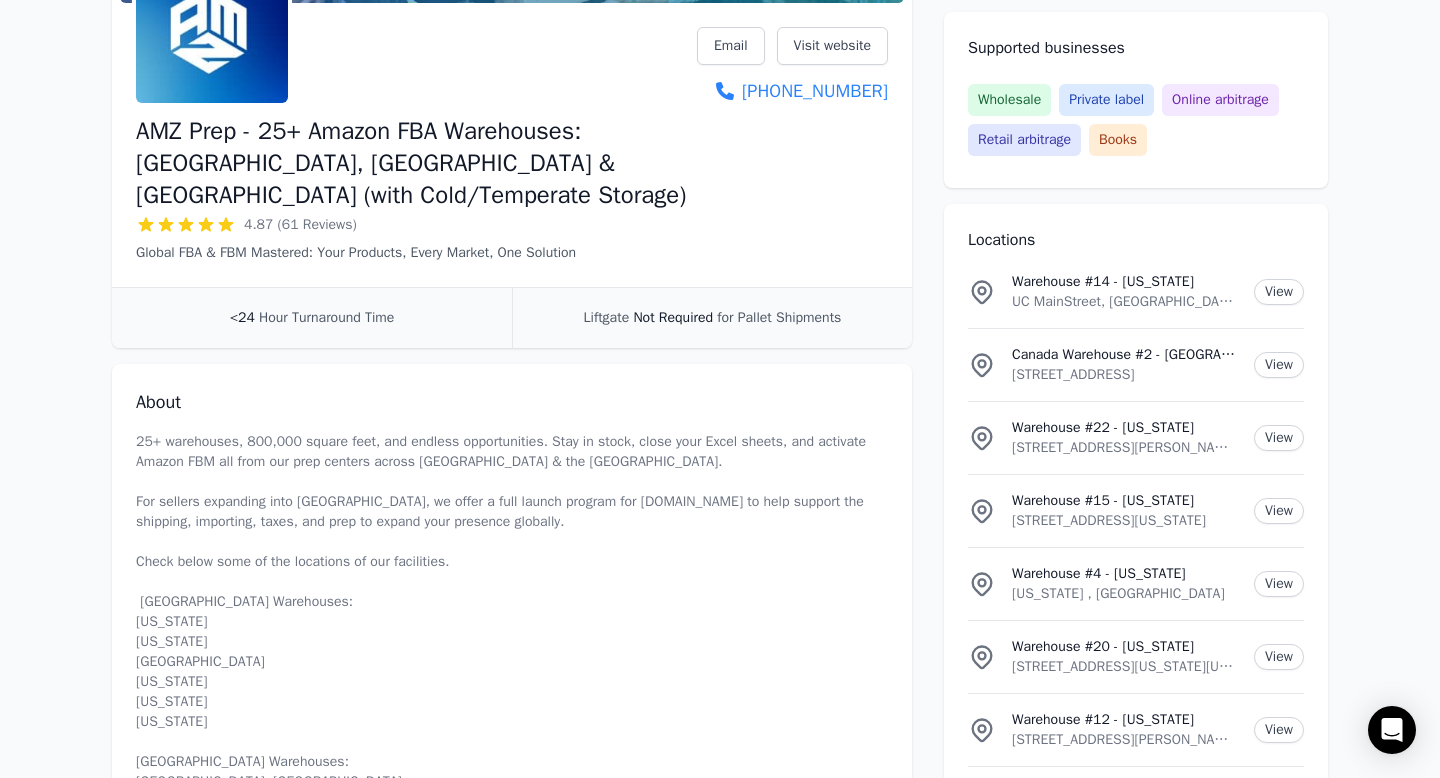 scroll, scrollTop: 338, scrollLeft: 0, axis: vertical 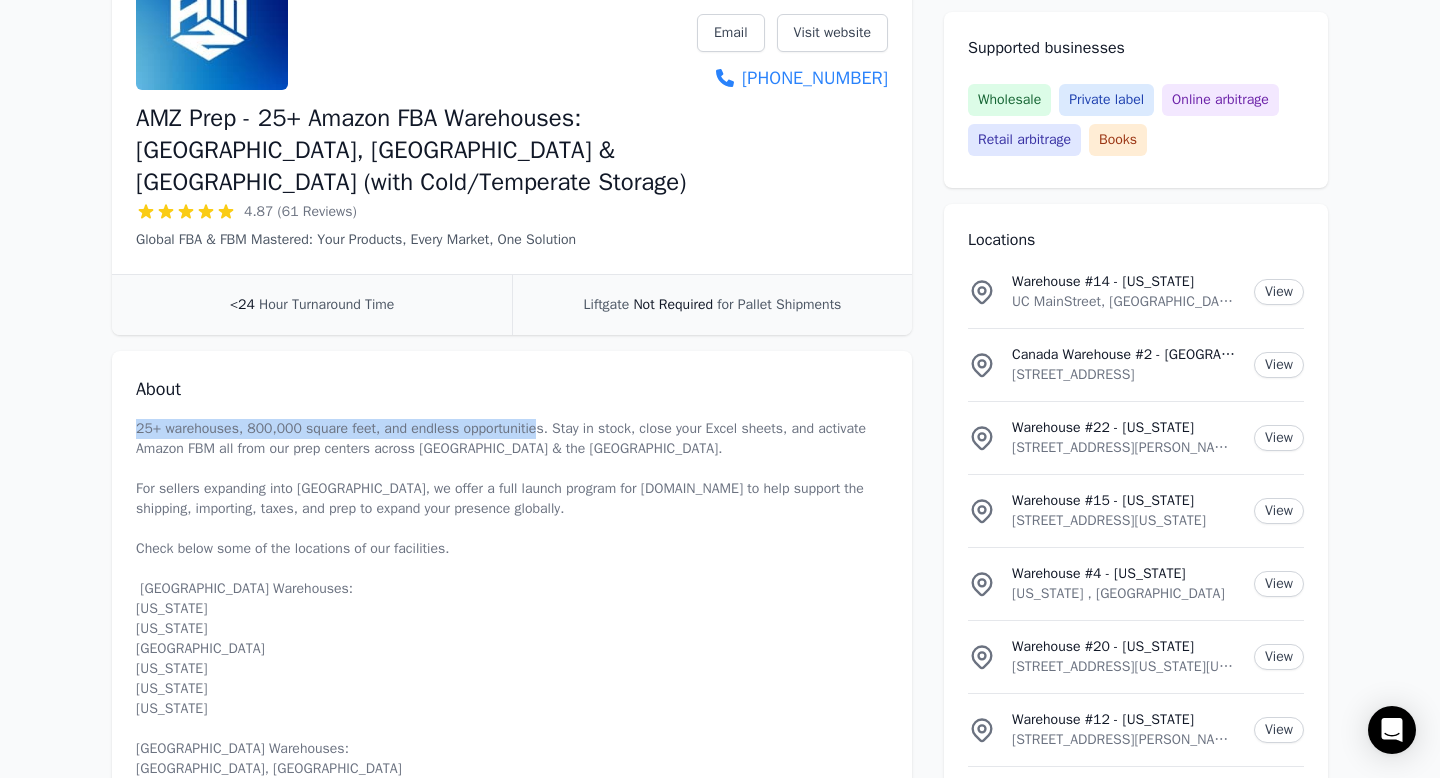drag, startPoint x: 135, startPoint y: 393, endPoint x: 553, endPoint y: 394, distance: 418.0012 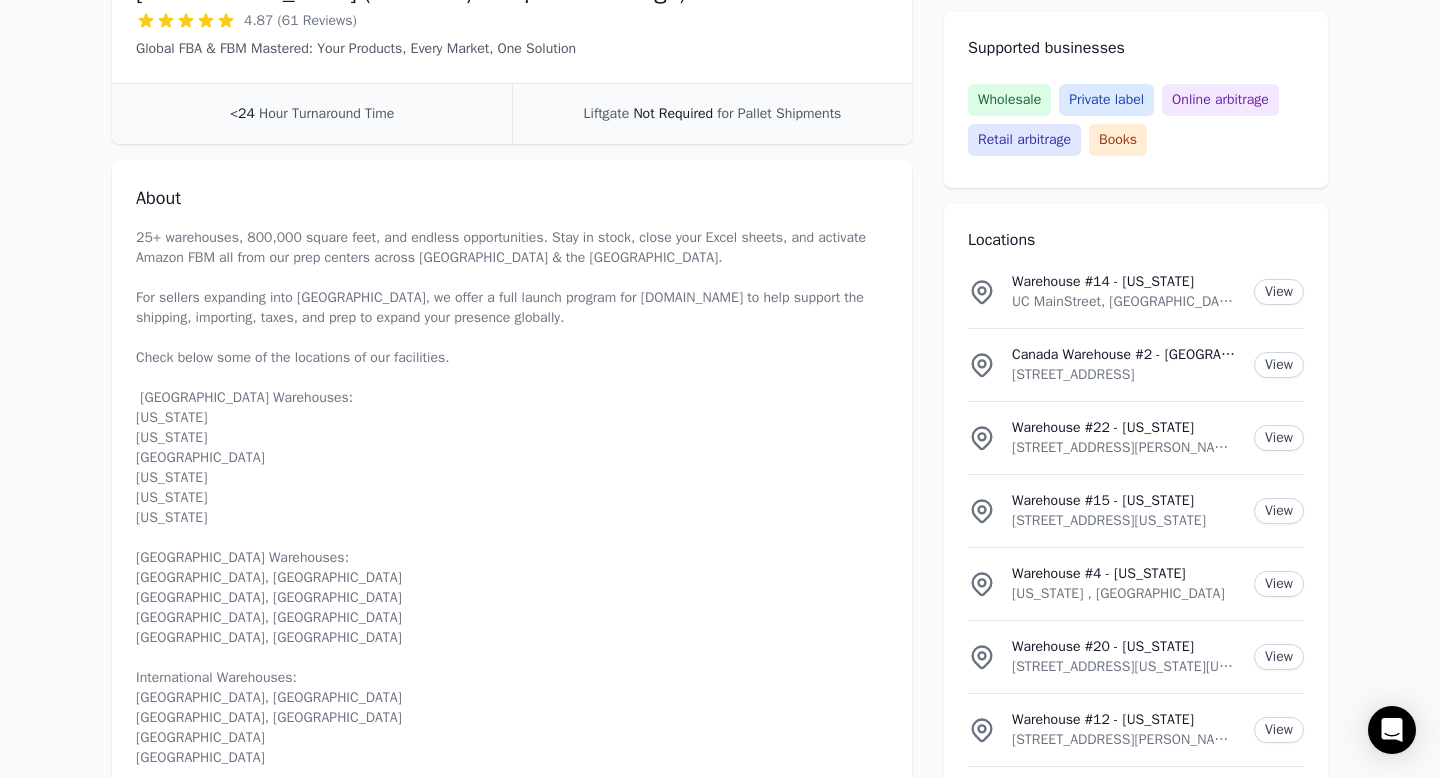 click on "25+ warehouses, 800,000 square feet, and endless opportunities. Stay in stock, close your Excel sheets, and activate Amazon FBM all from our prep centers across [GEOGRAPHIC_DATA] & the [GEOGRAPHIC_DATA].
For sellers expanding into [GEOGRAPHIC_DATA], we offer a full launch program for [DOMAIN_NAME] to help support the shipping, importing, taxes, and prep to expand your presence globally.
Check below some of the locations of our facilities.
[GEOGRAPHIC_DATA] Warehouses:
[US_STATE]
[US_STATE]
[GEOGRAPHIC_DATA]
[US_STATE]
[US_STATE]
[US_STATE]
[GEOGRAPHIC_DATA] Warehouses:
[GEOGRAPHIC_DATA], [GEOGRAPHIC_DATA]
[GEOGRAPHIC_DATA], [GEOGRAPHIC_DATA]
[GEOGRAPHIC_DATA], [GEOGRAPHIC_DATA]
[GEOGRAPHIC_DATA], [GEOGRAPHIC_DATA]
International Warehouses:
[GEOGRAPHIC_DATA], [GEOGRAPHIC_DATA]
[GEOGRAPHIC_DATA], [GEOGRAPHIC_DATA]
[GEOGRAPHIC_DATA]
[GEOGRAPHIC_DATA]
[URL][DOMAIN_NAME]" at bounding box center (512, 518) 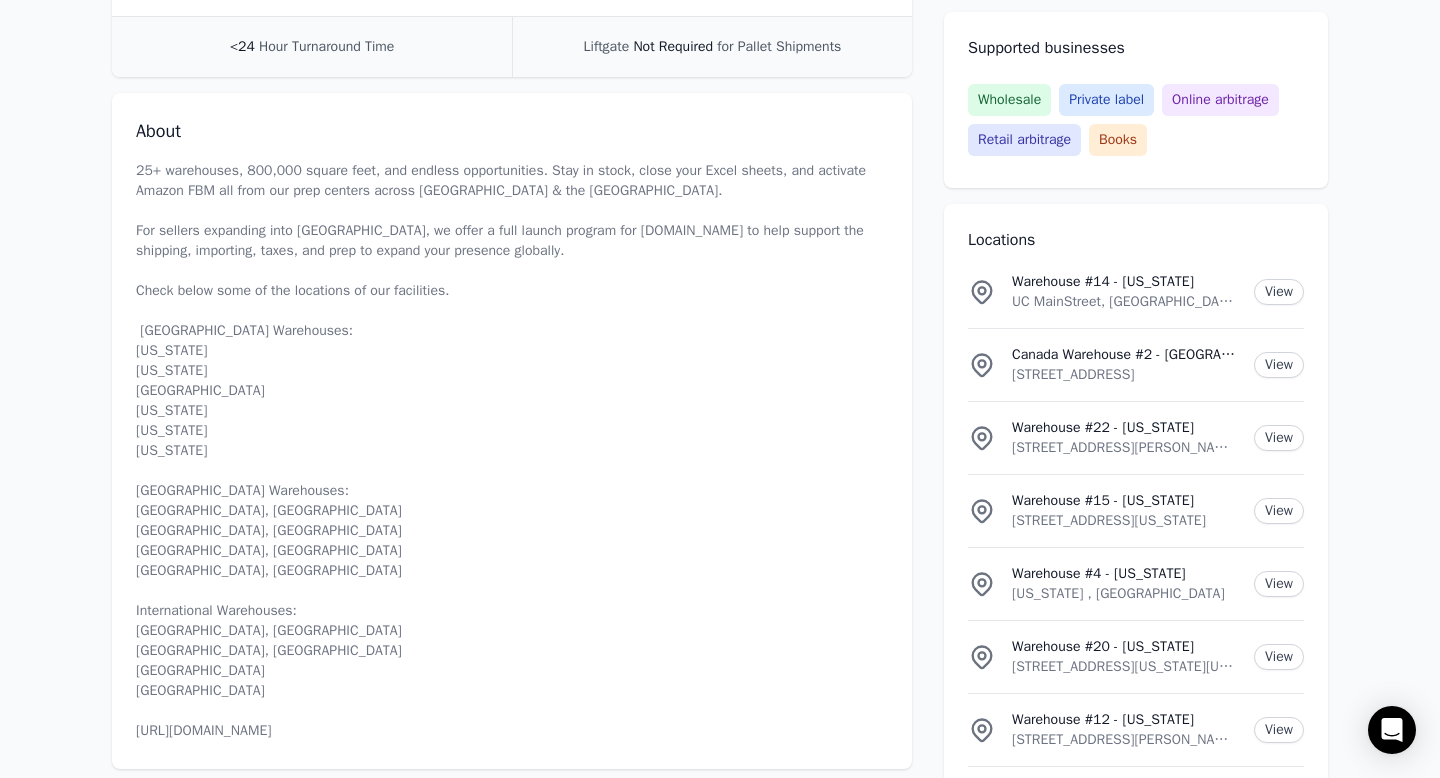 scroll, scrollTop: 609, scrollLeft: 0, axis: vertical 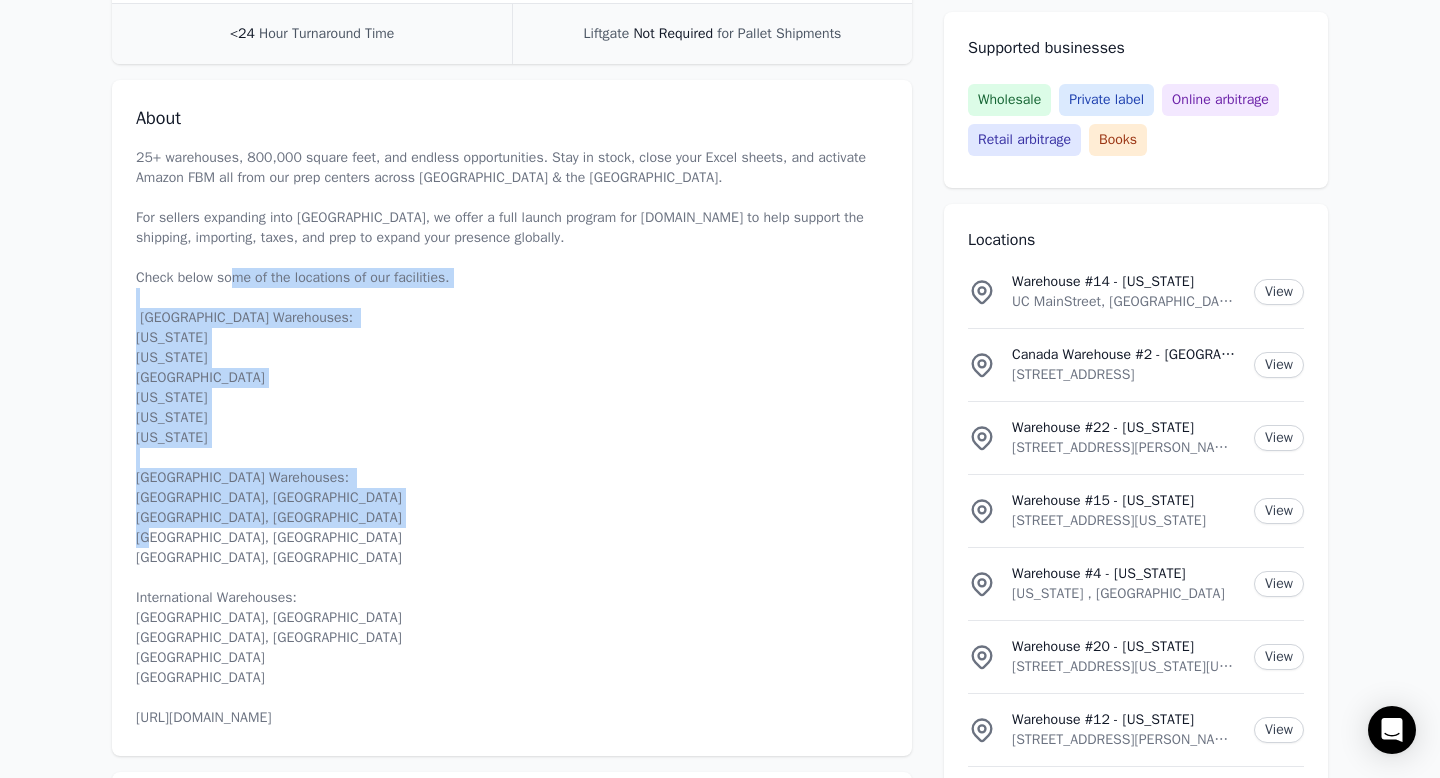 drag, startPoint x: 131, startPoint y: 287, endPoint x: 264, endPoint y: 650, distance: 386.598 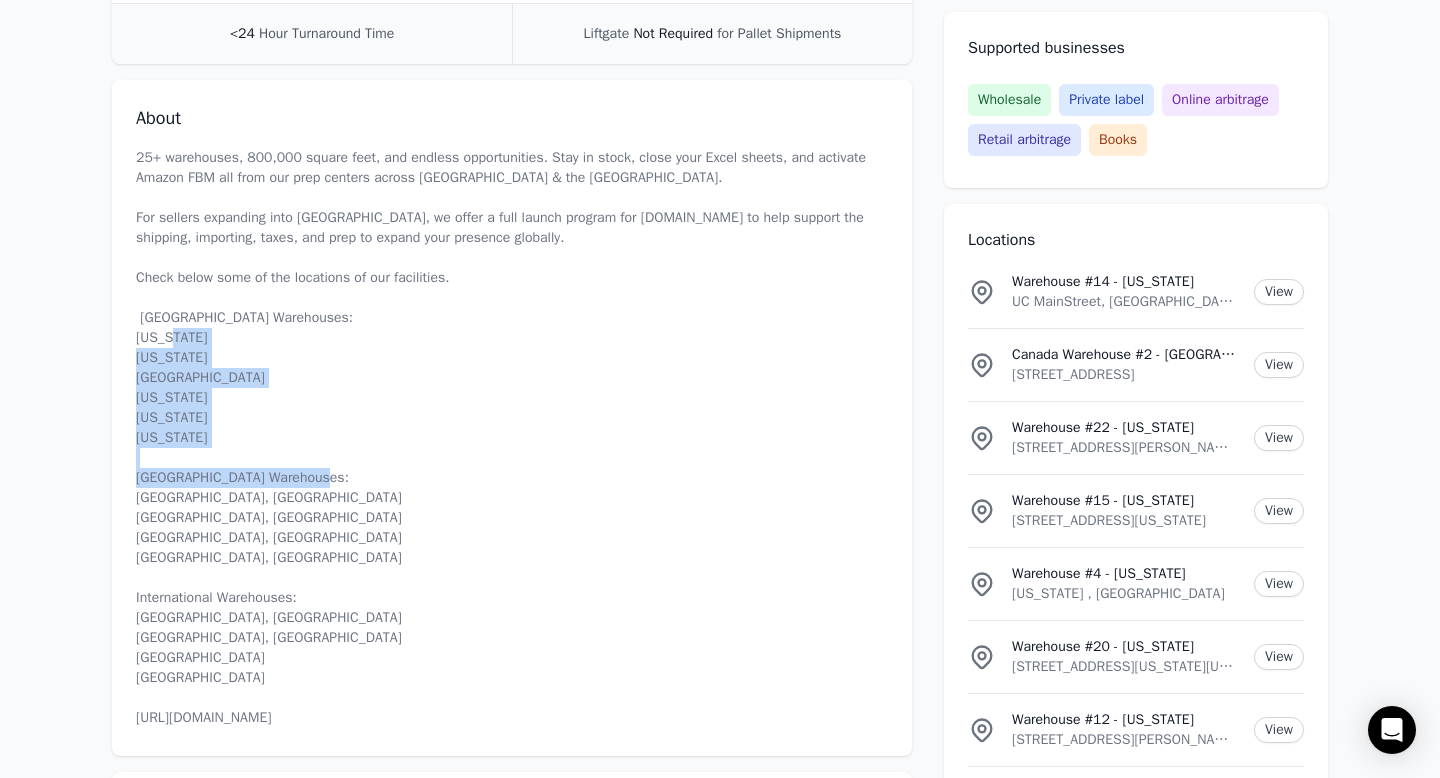 drag, startPoint x: 139, startPoint y: 444, endPoint x: 273, endPoint y: 525, distance: 156.57906 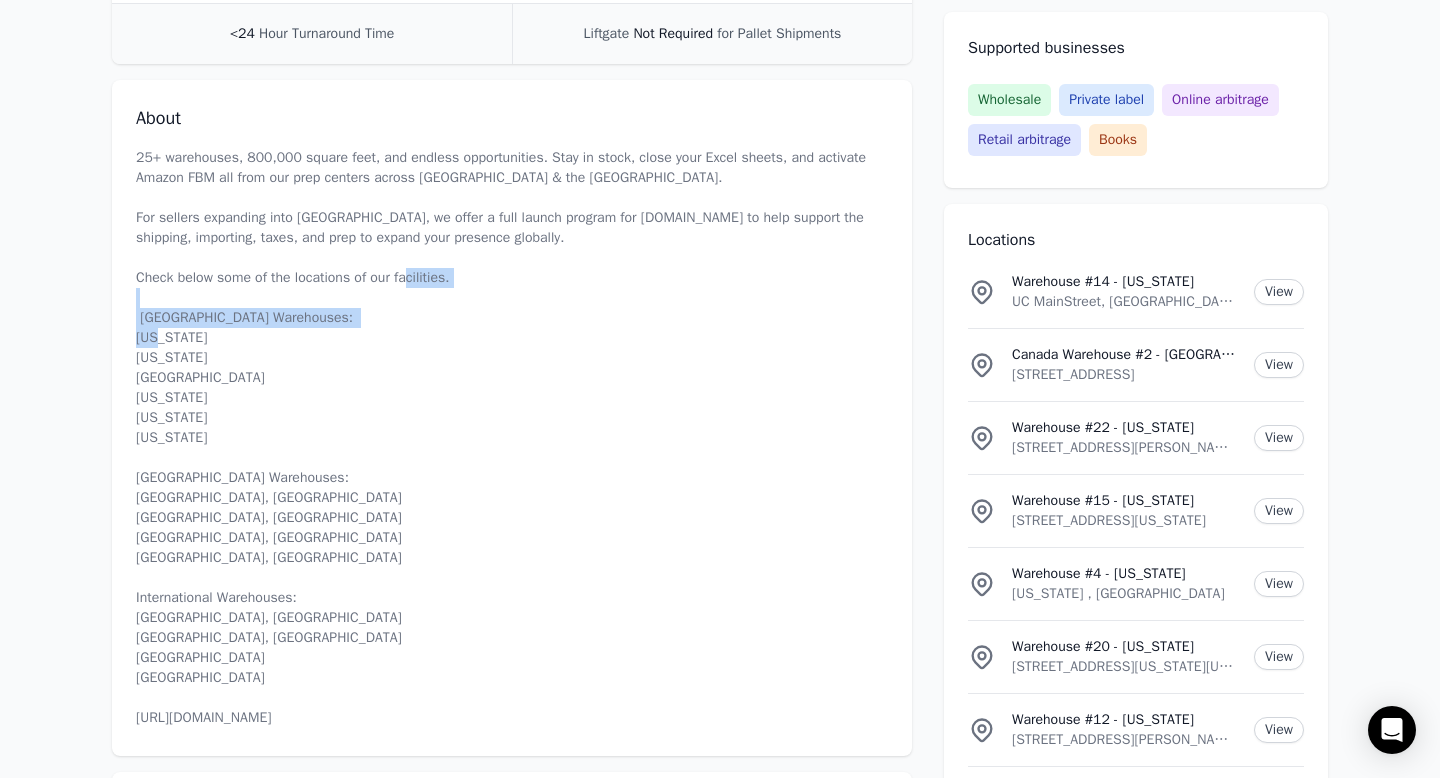 drag, startPoint x: 144, startPoint y: 304, endPoint x: 215, endPoint y: 415, distance: 131.76494 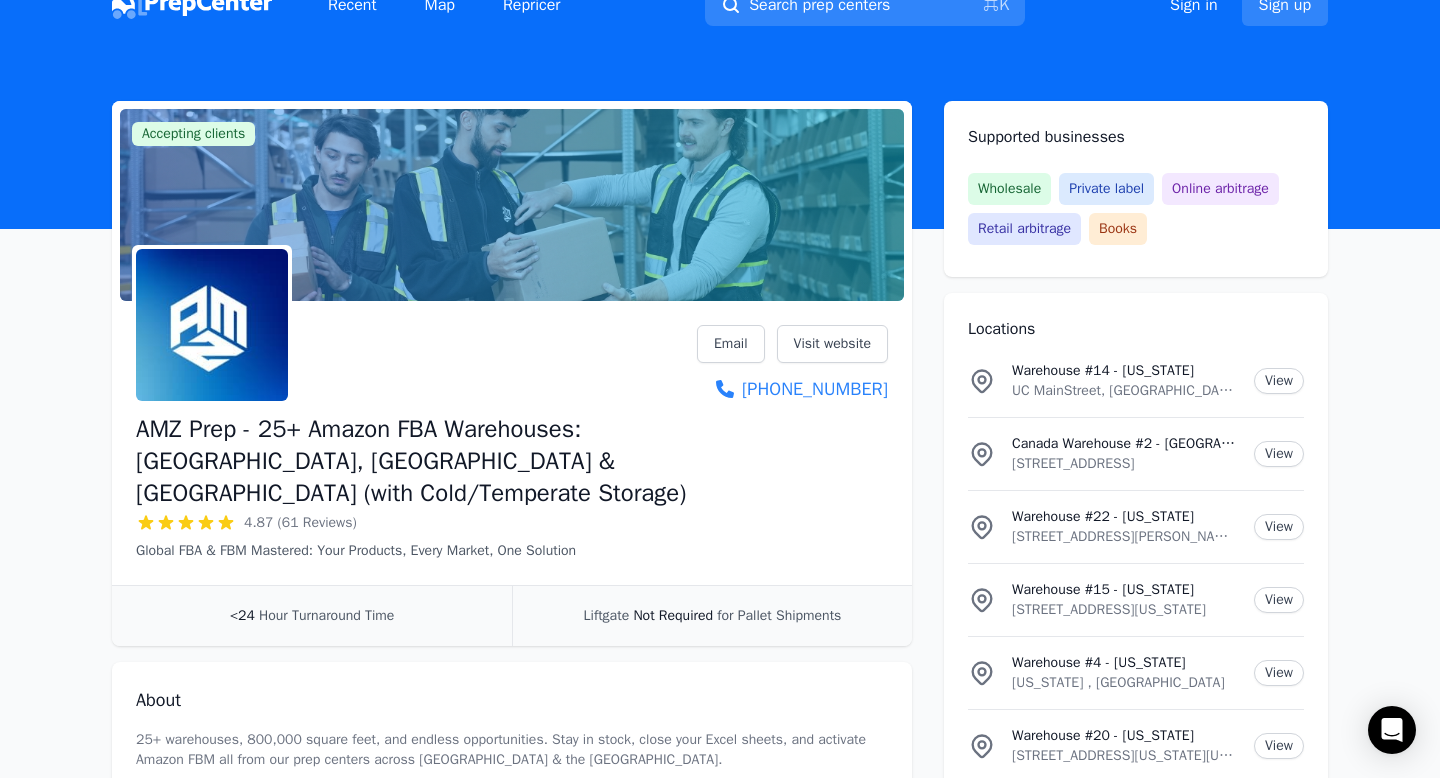 scroll, scrollTop: 29, scrollLeft: 0, axis: vertical 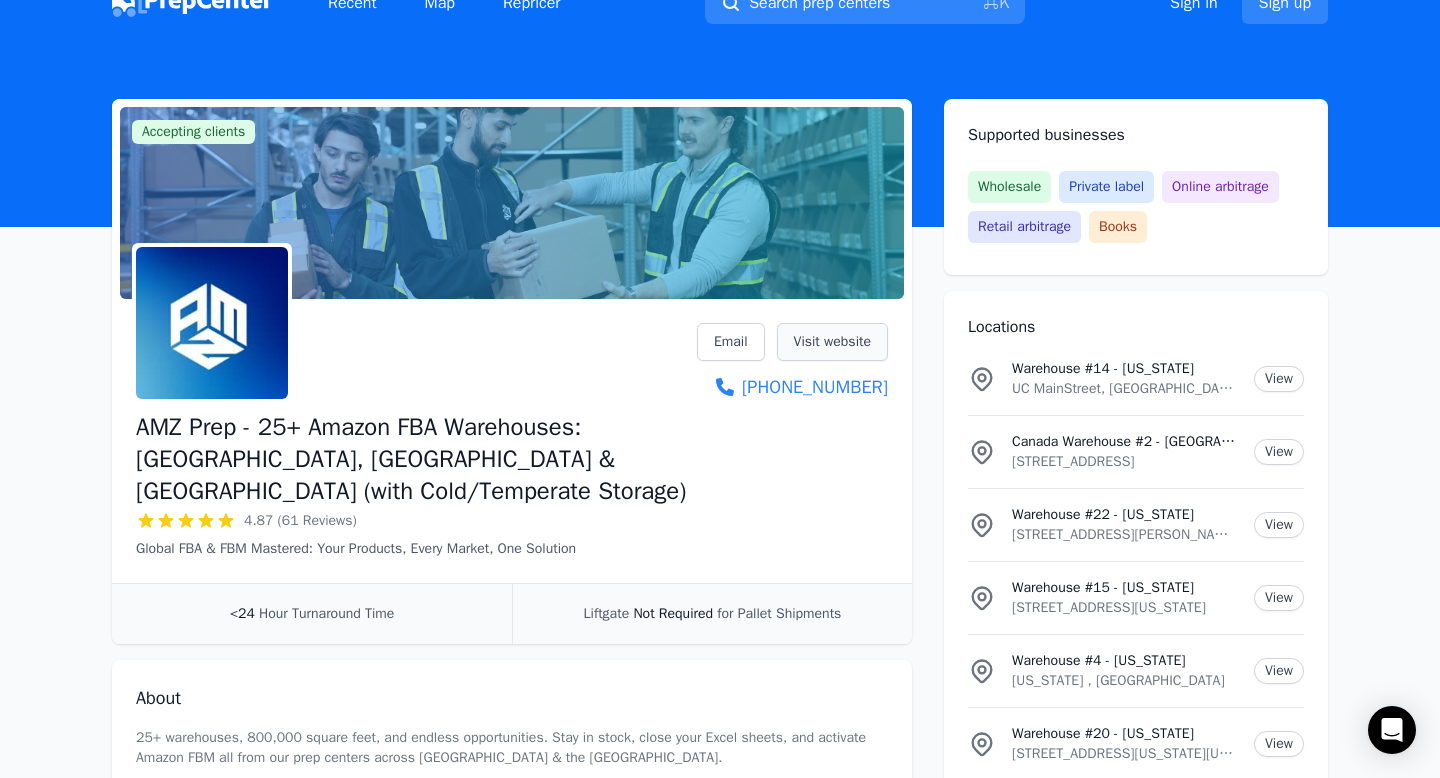 click on "Visit website" at bounding box center (832, 342) 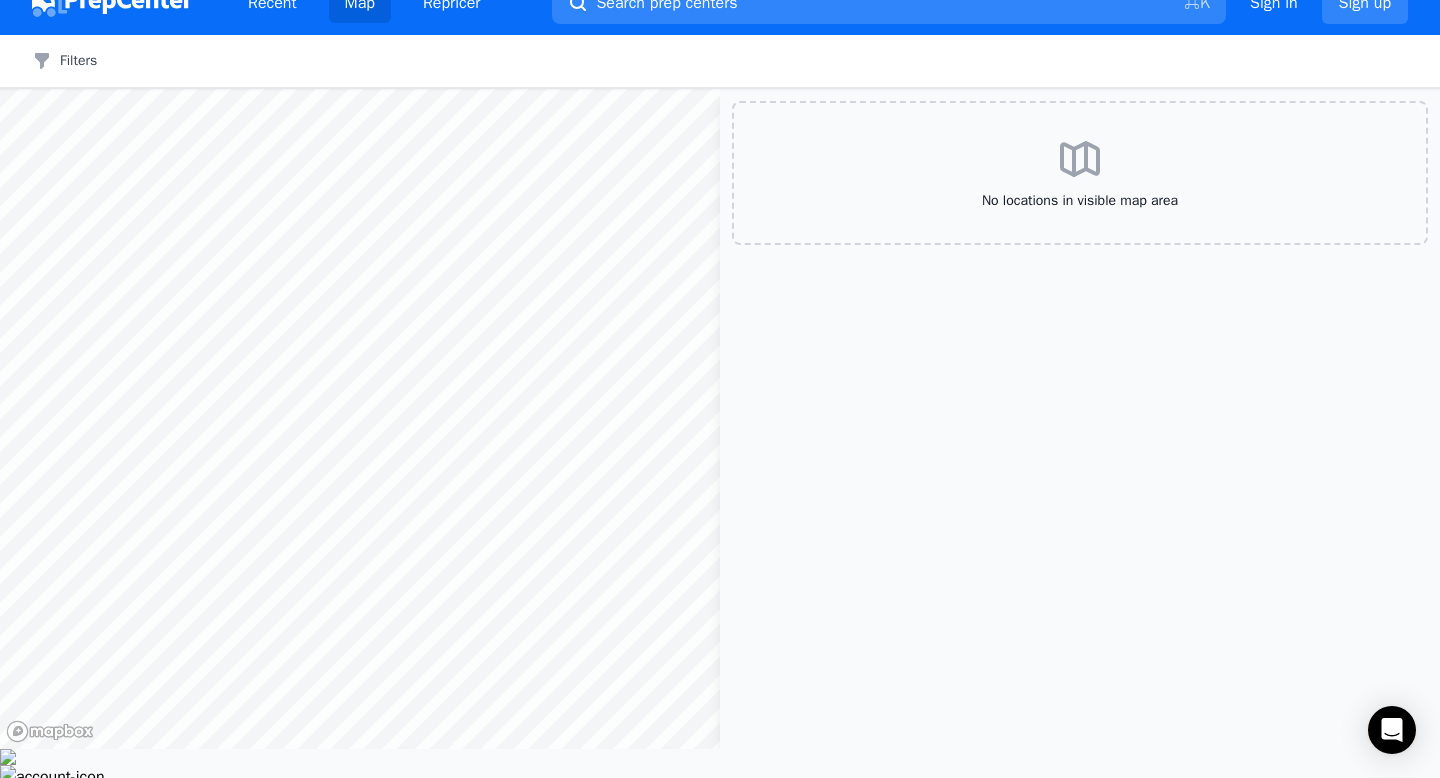 scroll, scrollTop: 0, scrollLeft: 0, axis: both 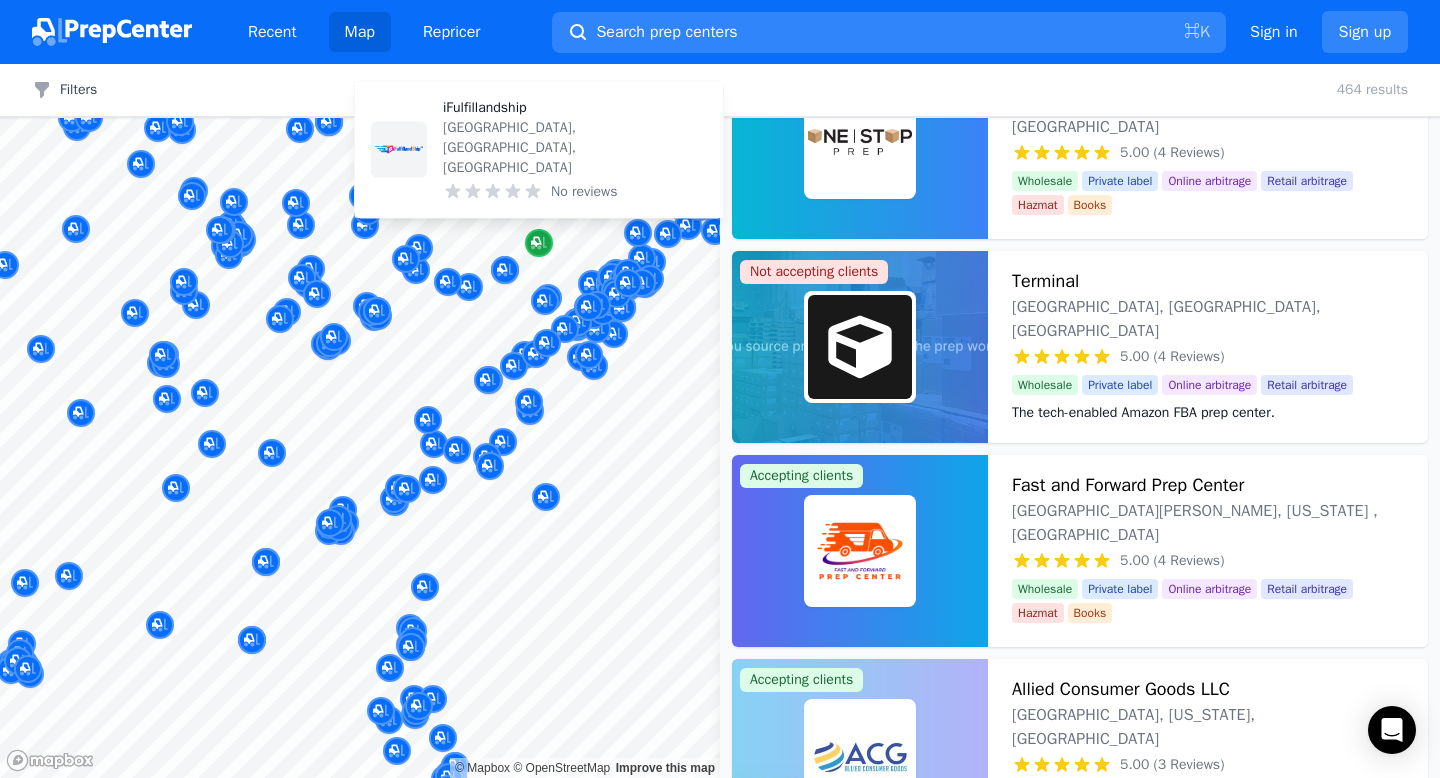 click 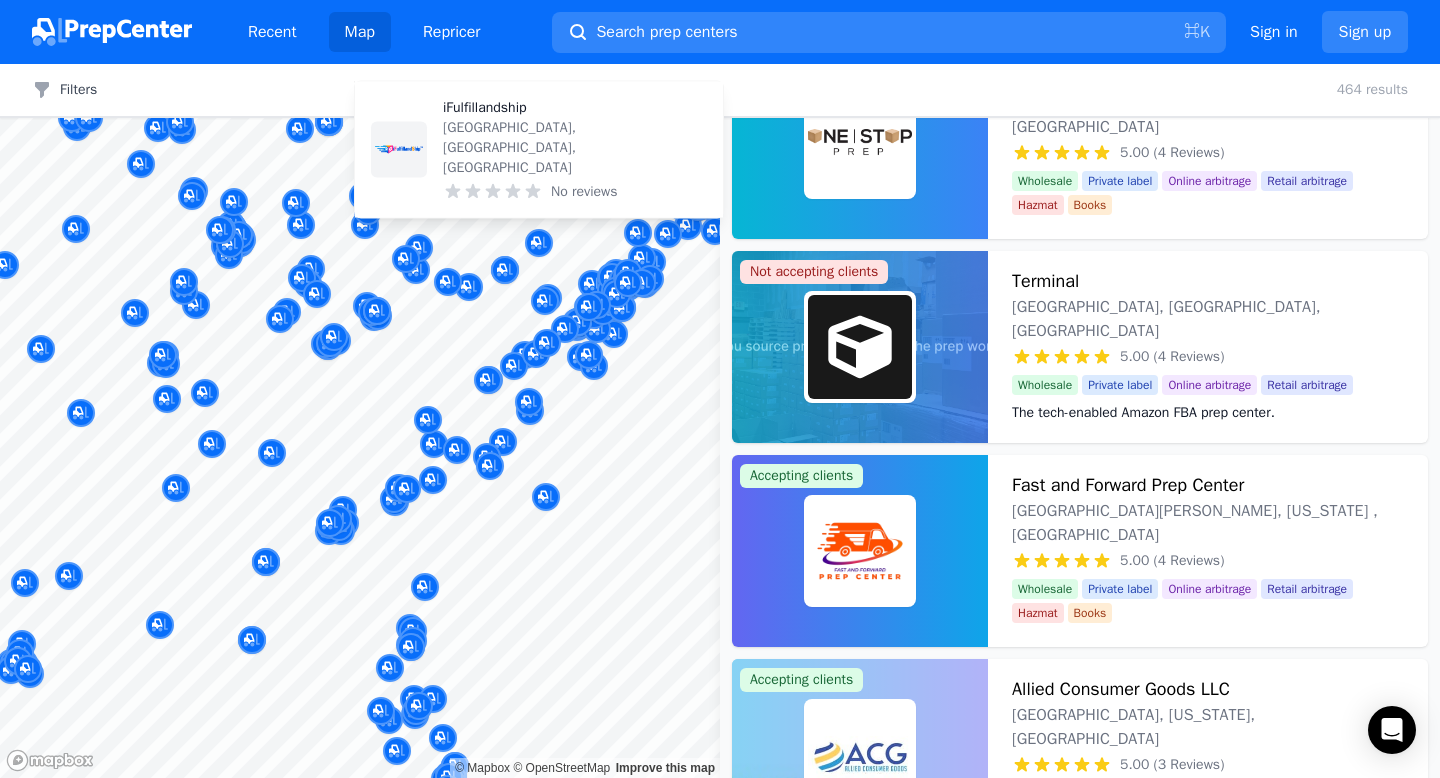 click on "iFulfillandship" at bounding box center [575, 108] 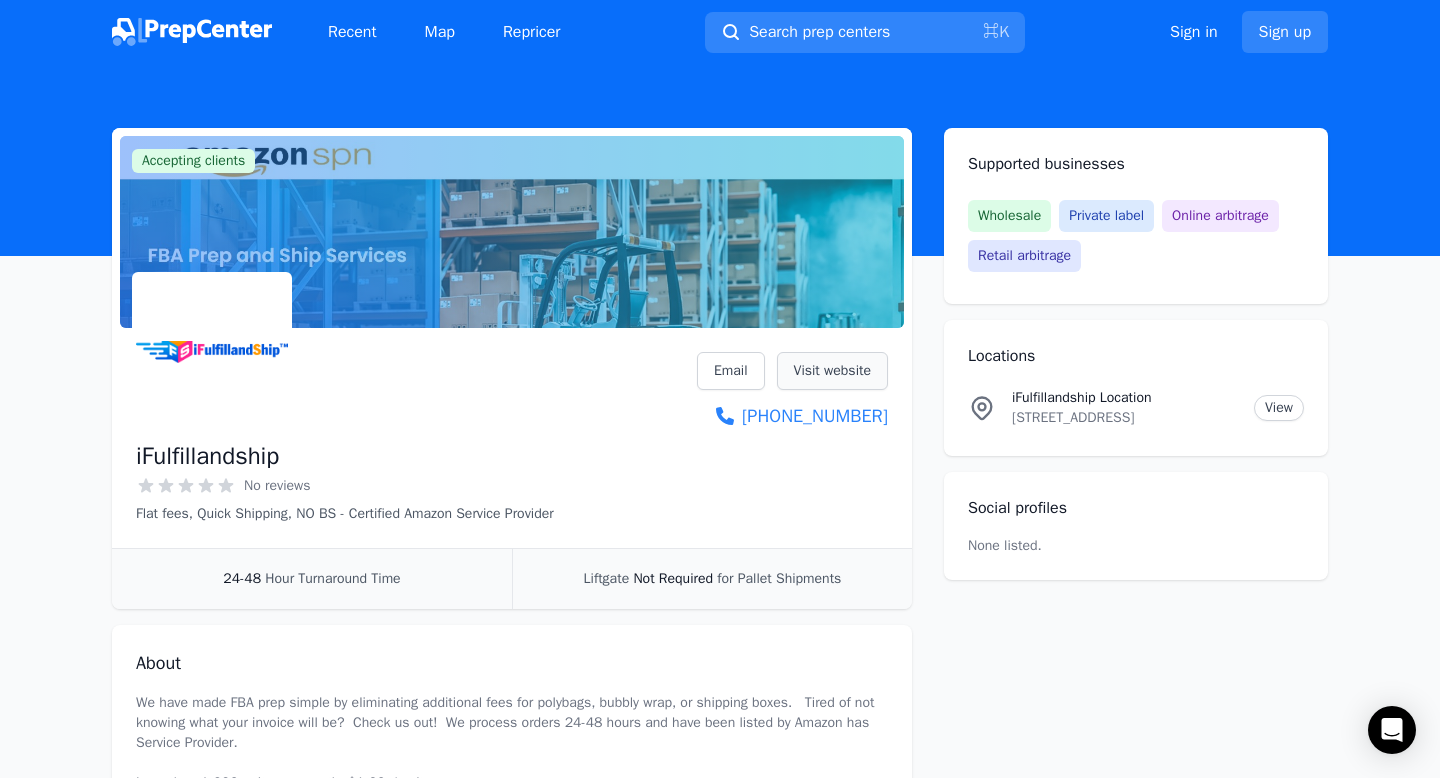 click on "Visit website" at bounding box center (832, 371) 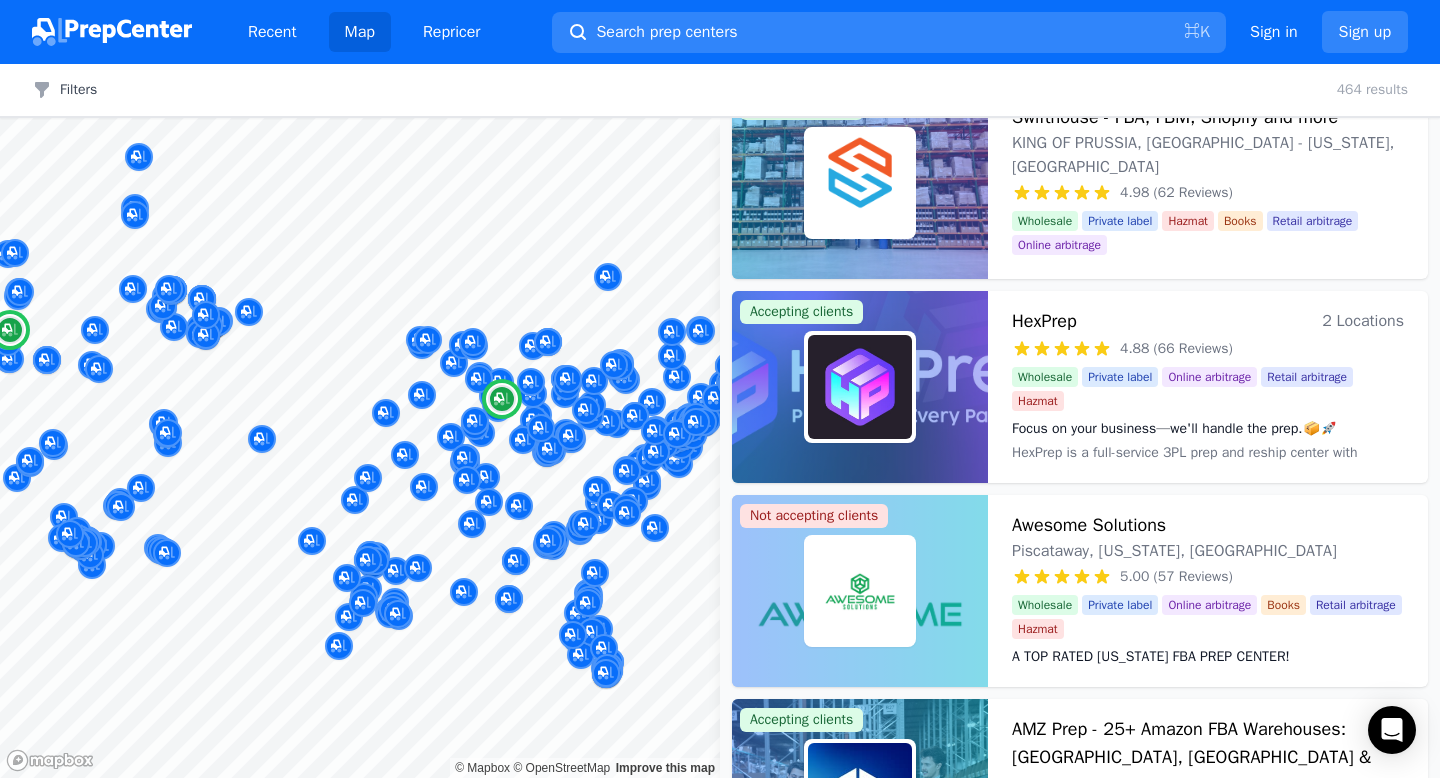 scroll, scrollTop: 0, scrollLeft: 0, axis: both 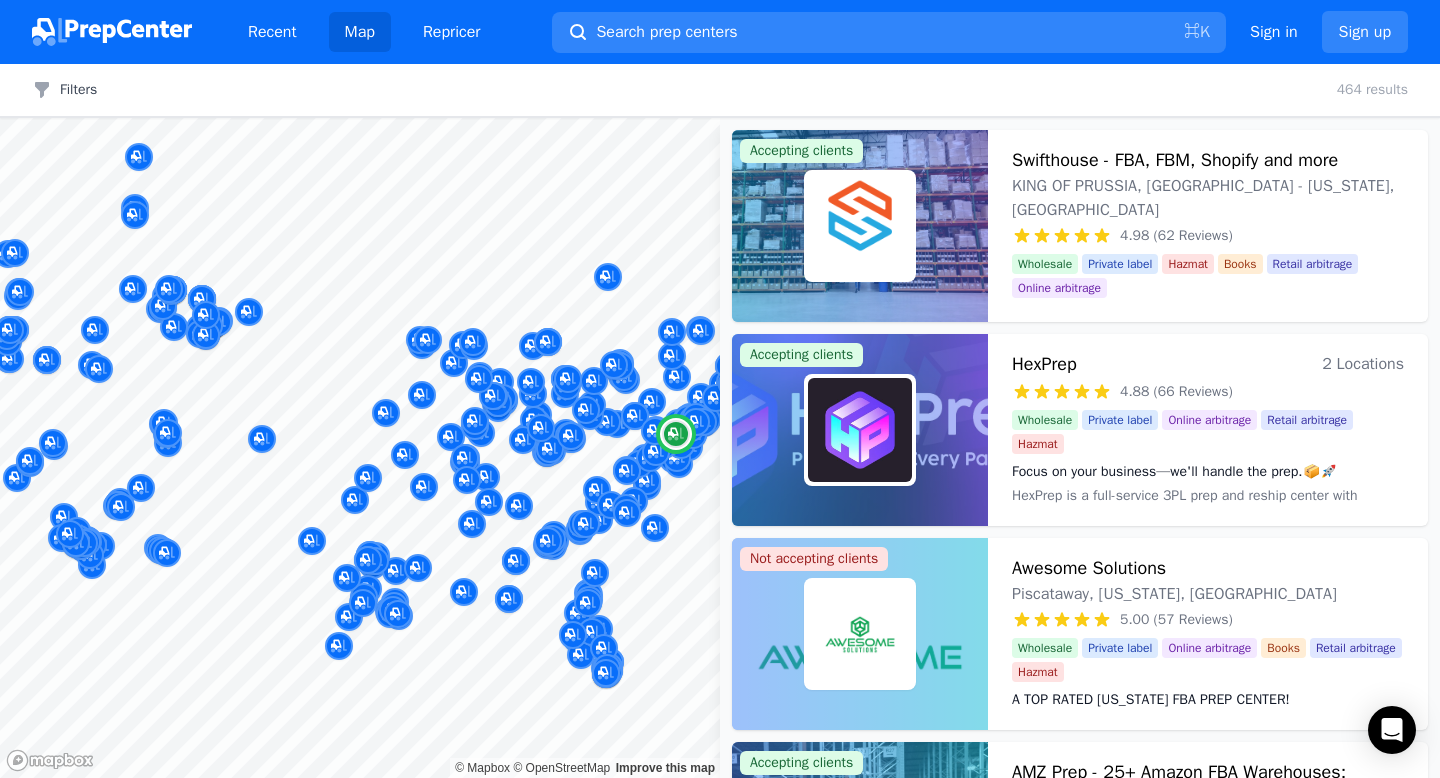 click on "Swifthouse - FBA, FBM, Shopify and more" at bounding box center (1175, 160) 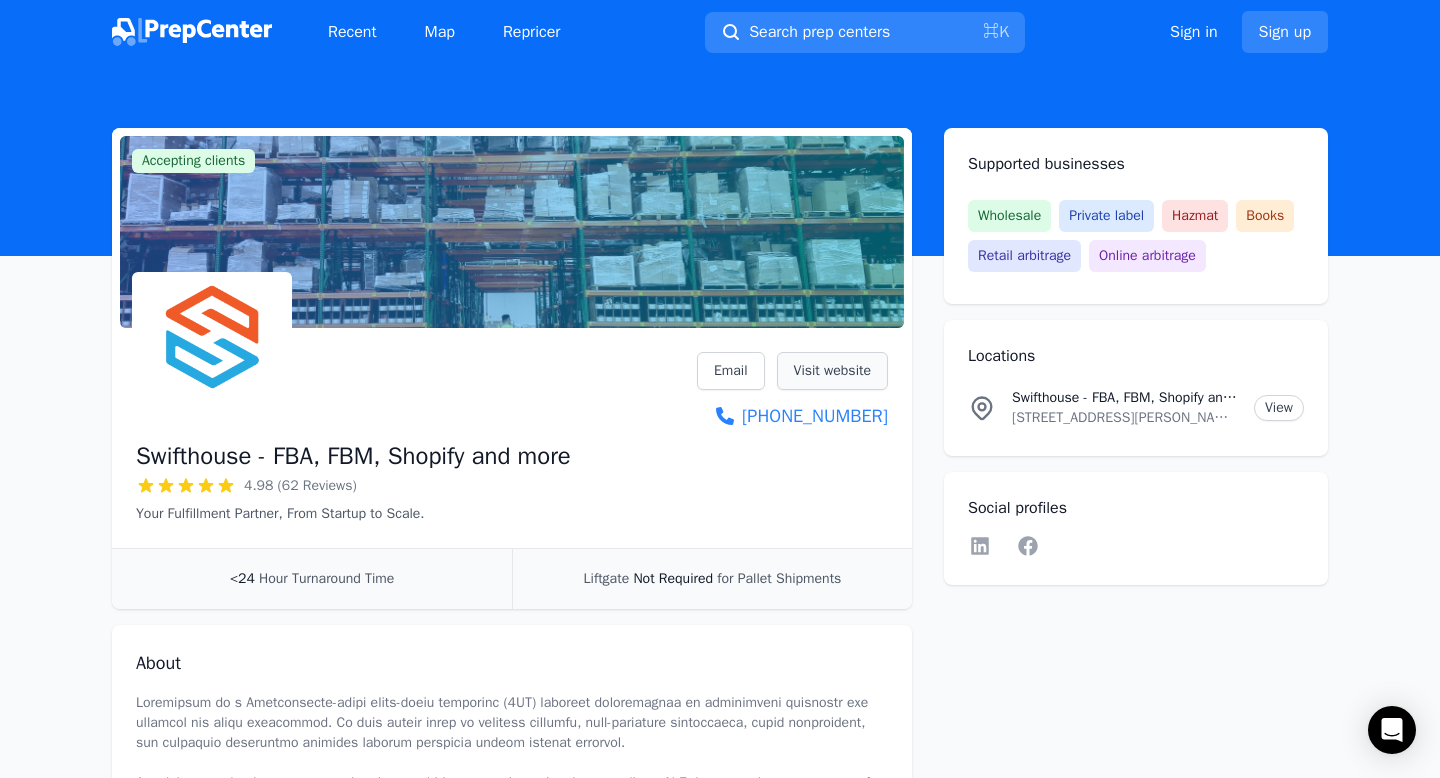 click on "Visit website" at bounding box center [832, 371] 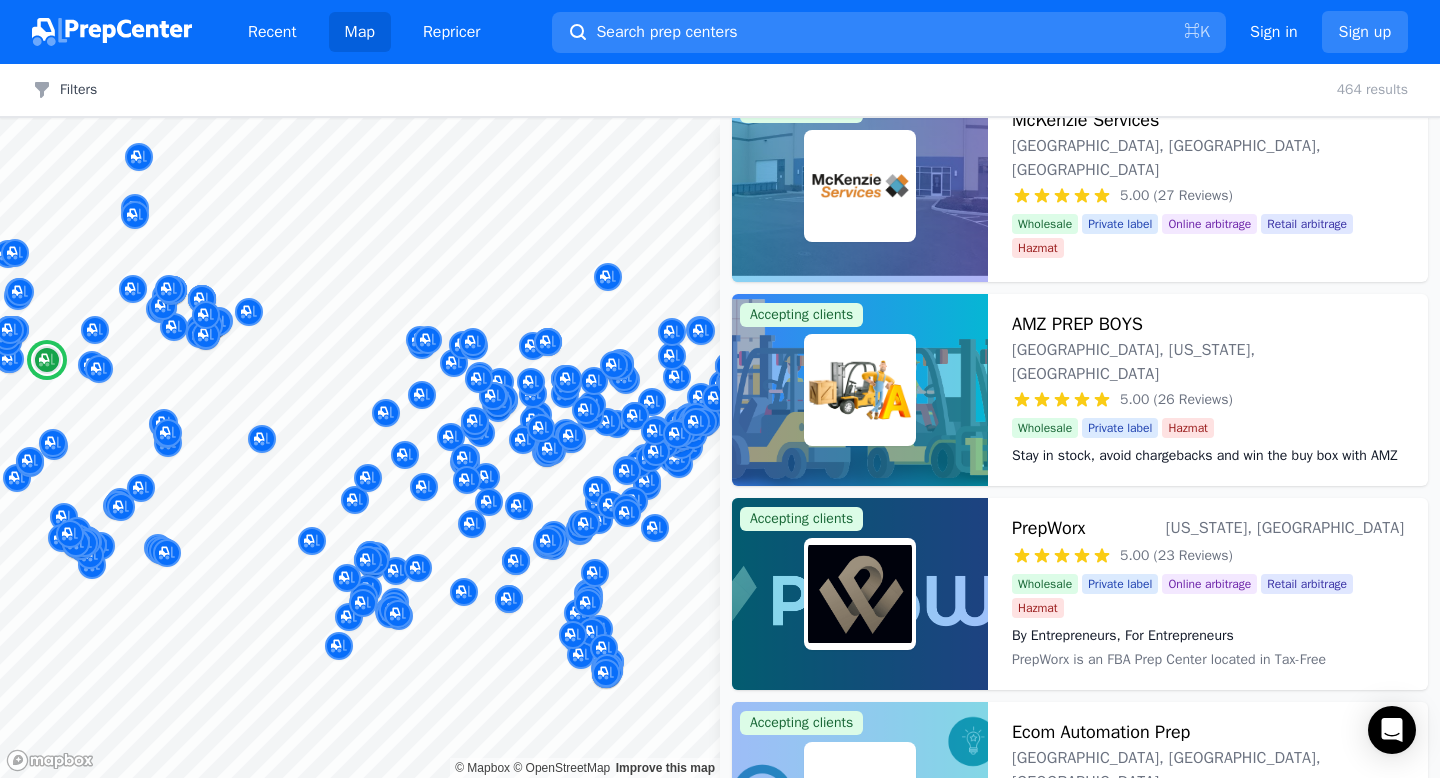 scroll, scrollTop: 2288, scrollLeft: 0, axis: vertical 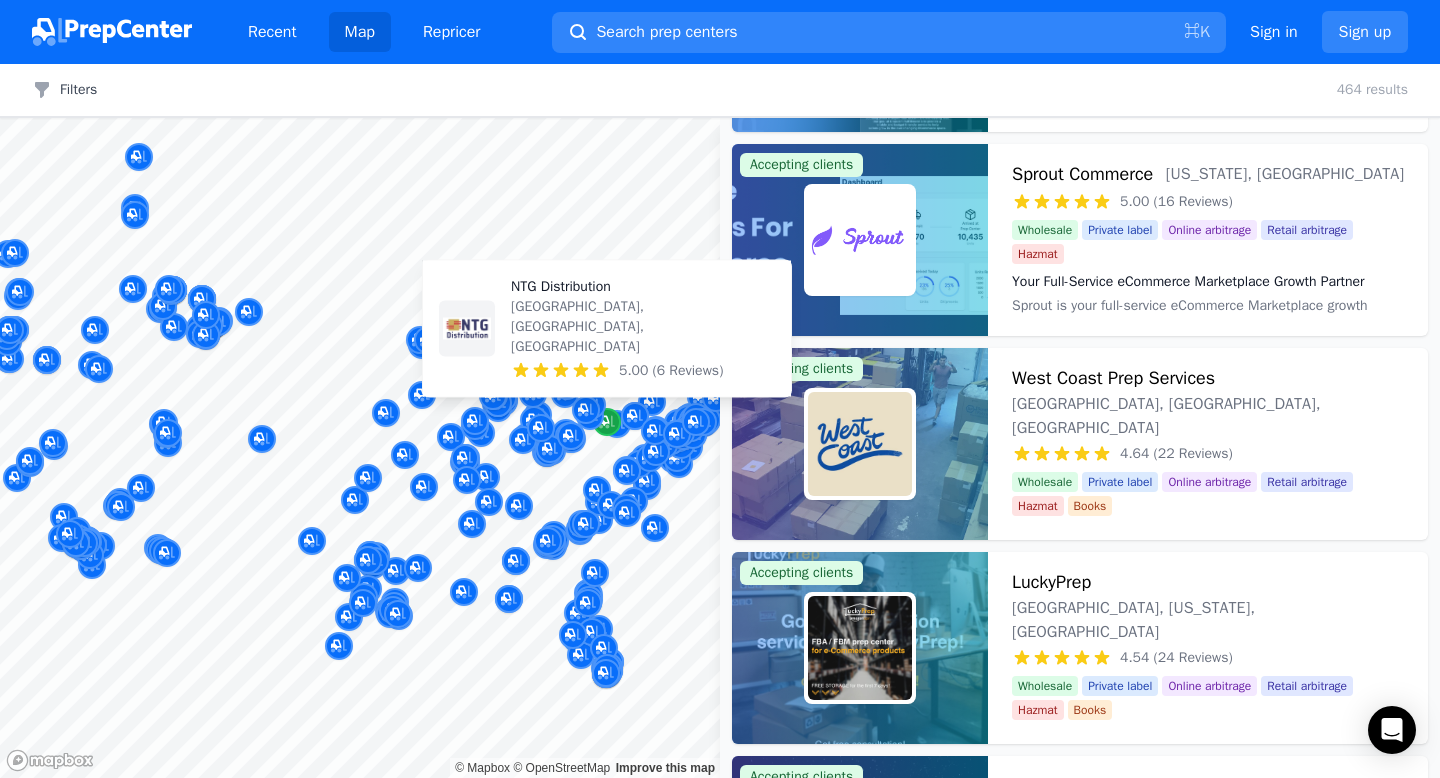 click 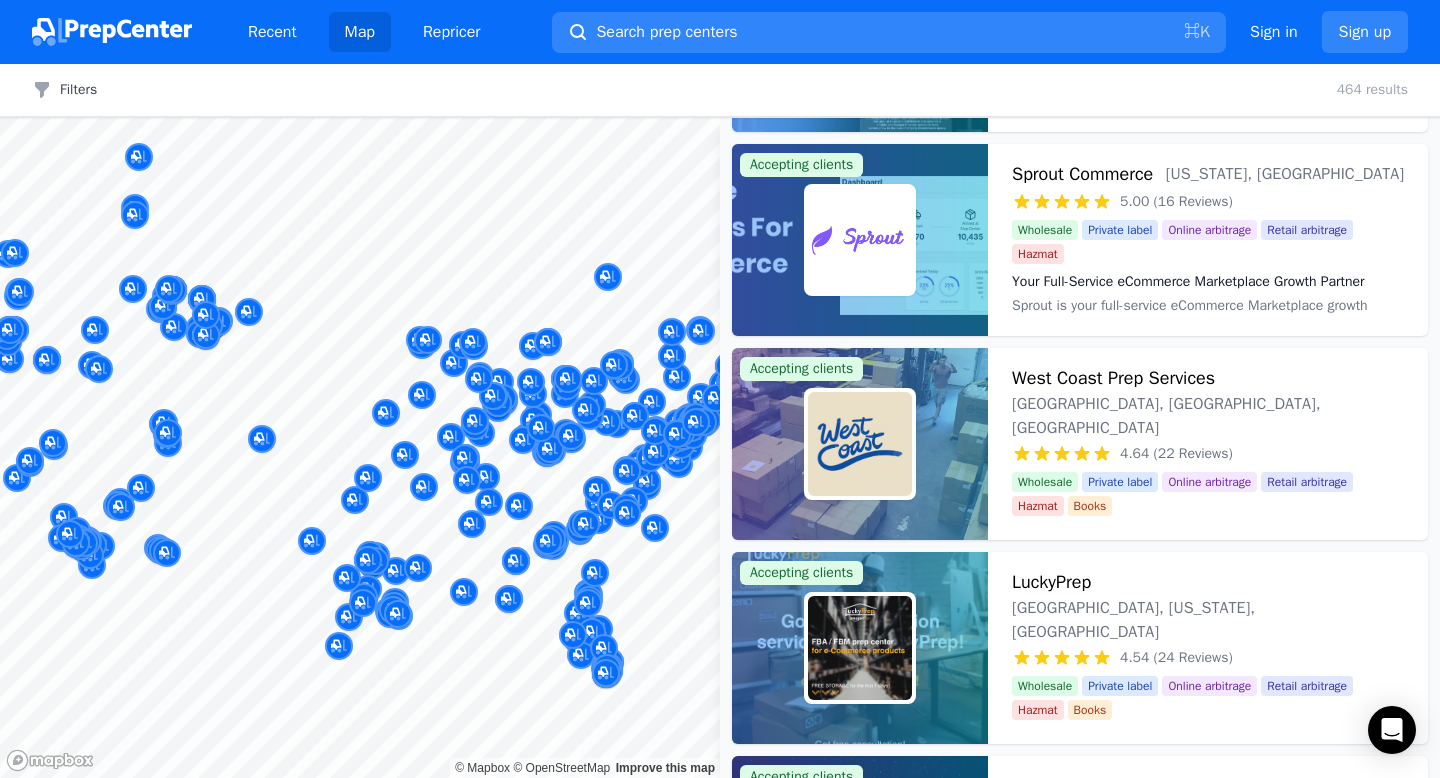 click at bounding box center [655, 410] 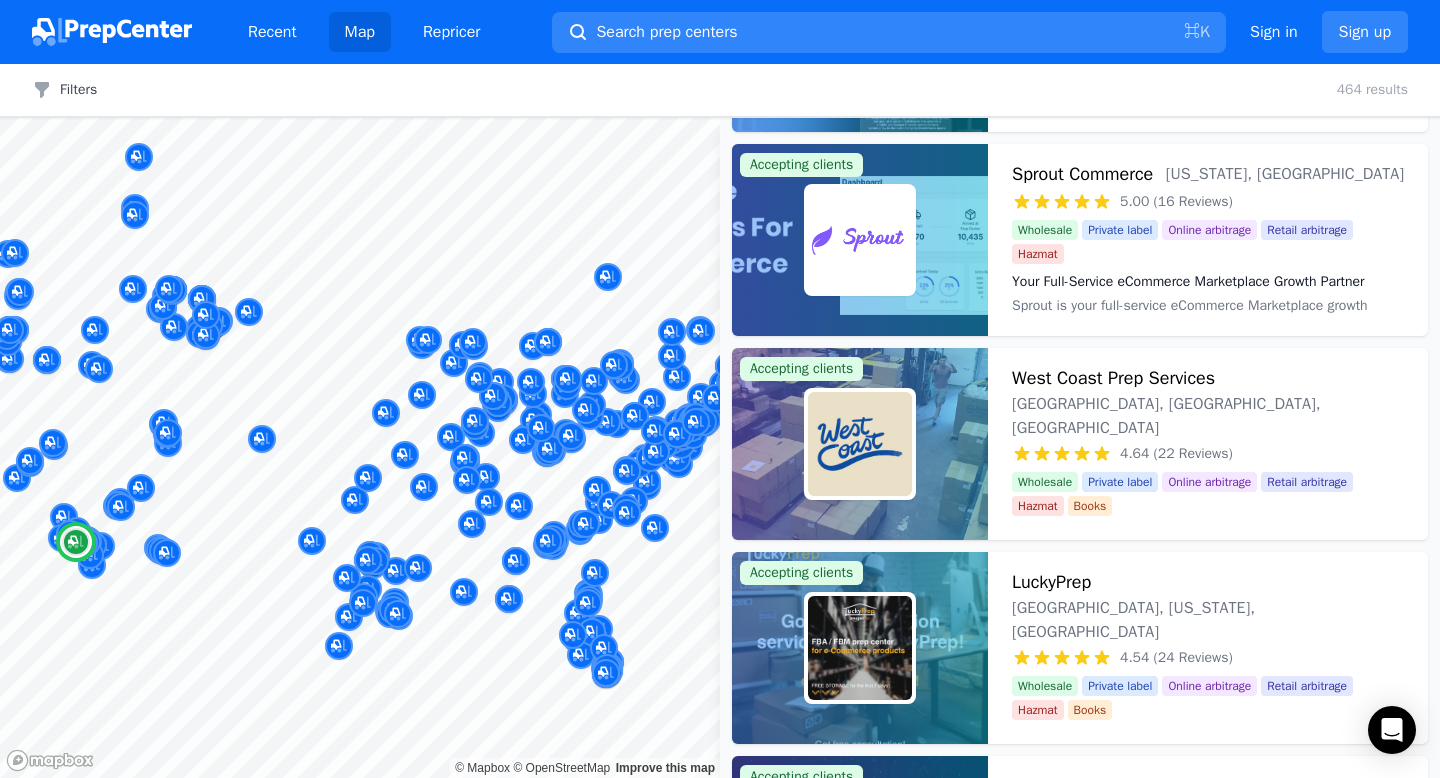 click on "West Coast Prep Services" at bounding box center [1113, 378] 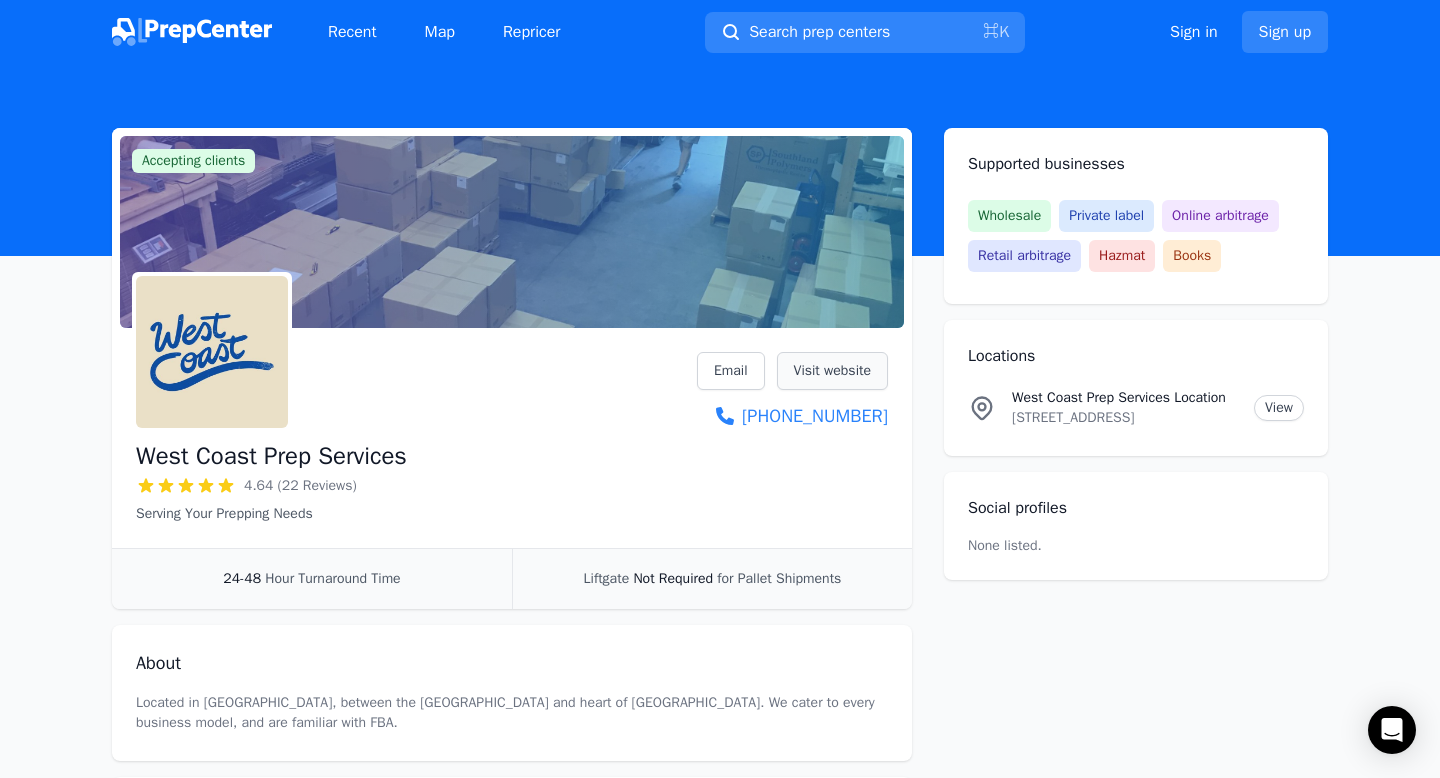 click on "Visit website" at bounding box center (832, 371) 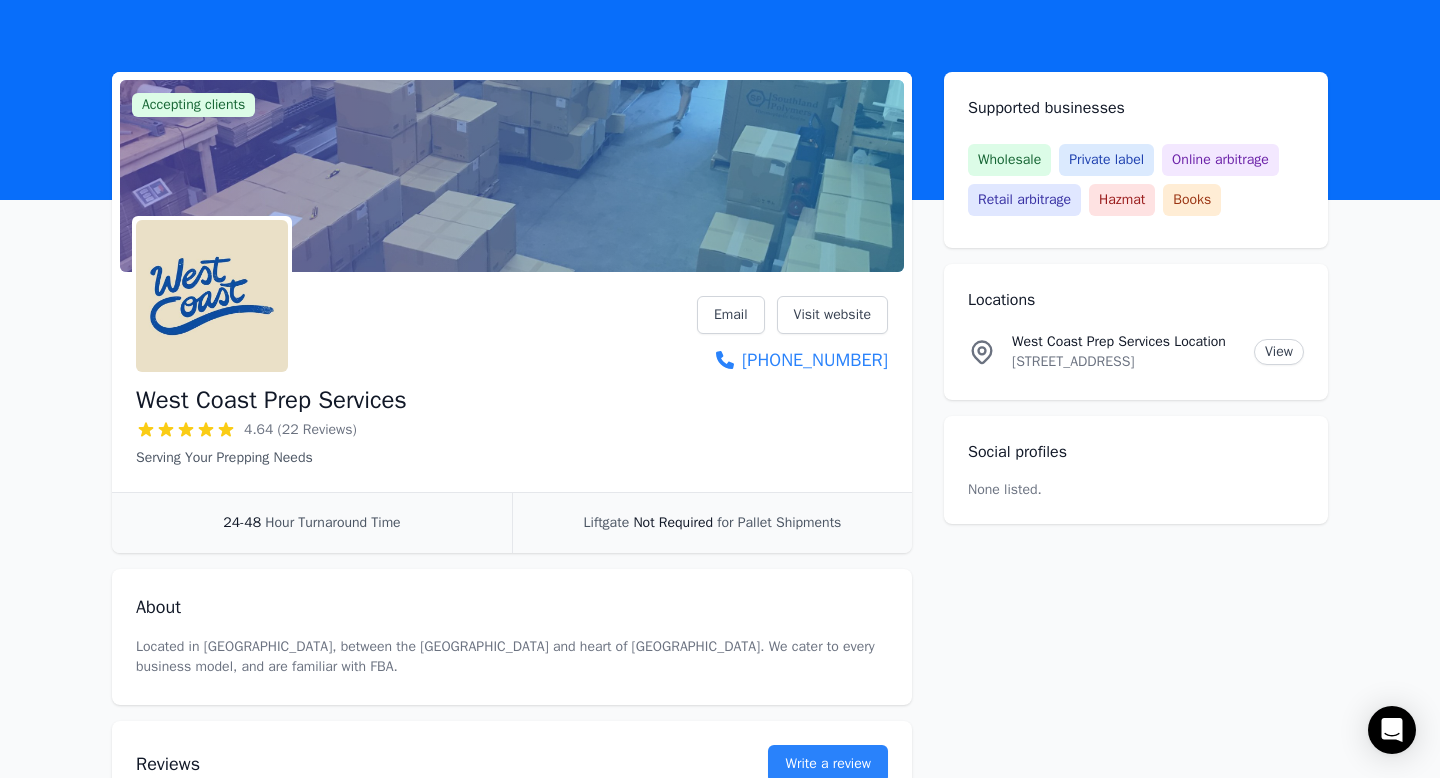 scroll, scrollTop: 66, scrollLeft: 0, axis: vertical 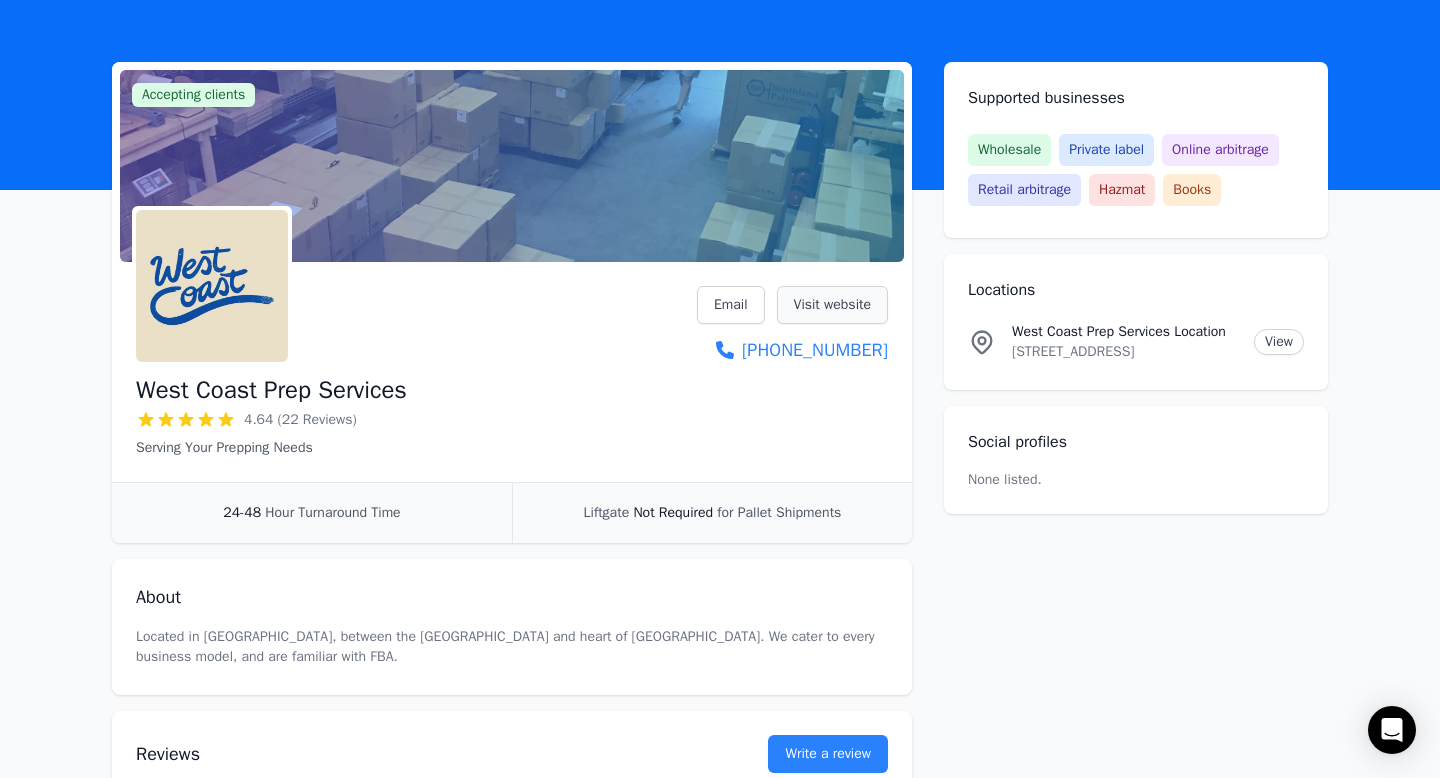 click on "Visit website" at bounding box center [832, 305] 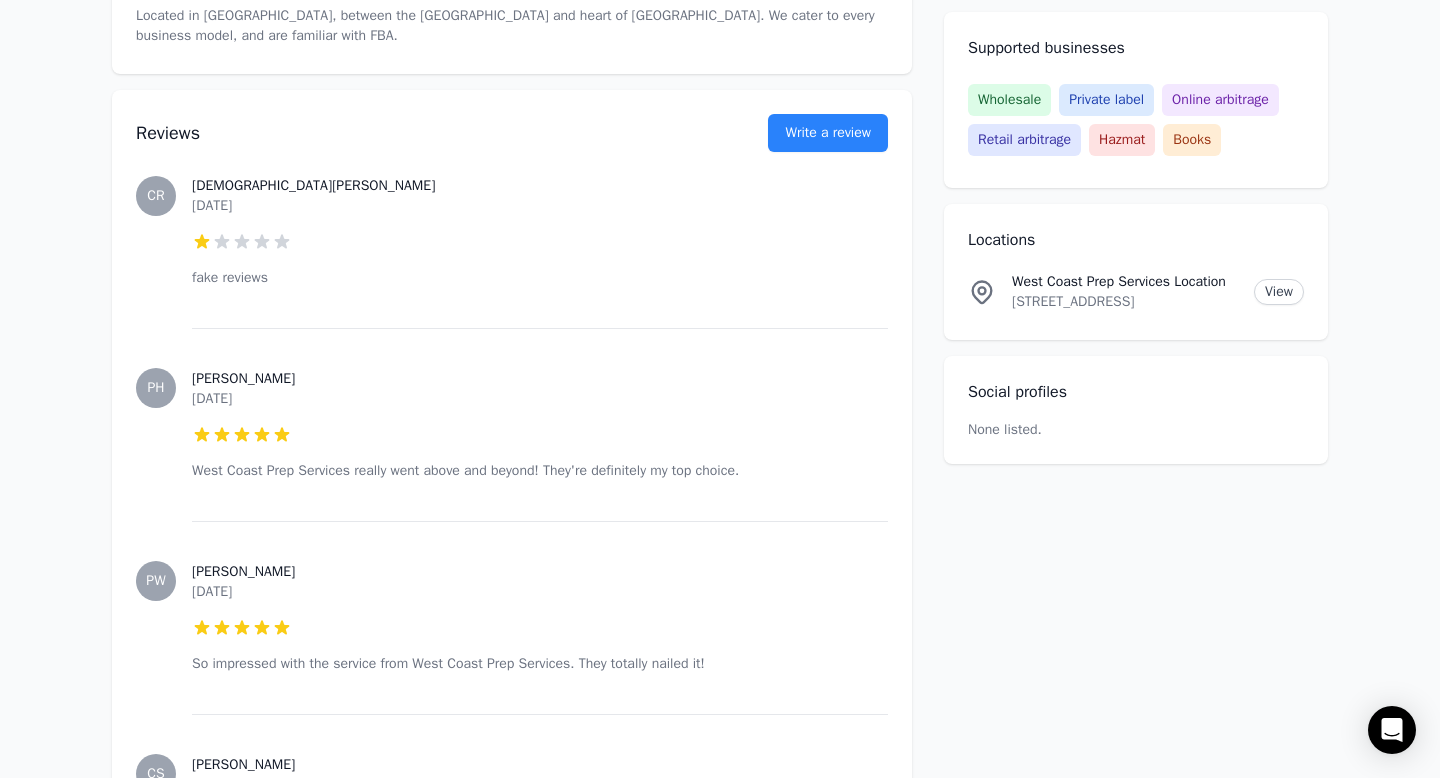 scroll, scrollTop: 688, scrollLeft: 0, axis: vertical 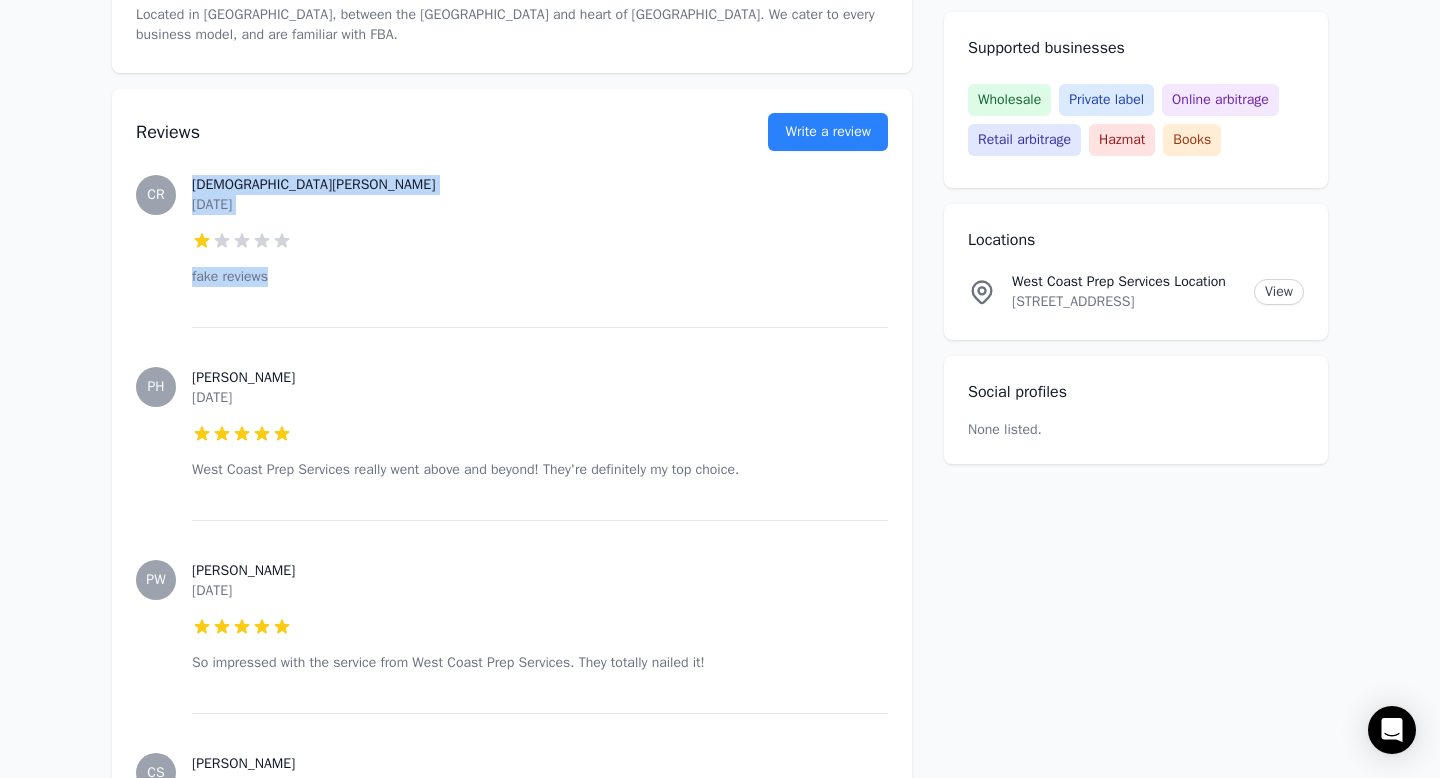drag, startPoint x: 284, startPoint y: 278, endPoint x: 142, endPoint y: 279, distance: 142.00352 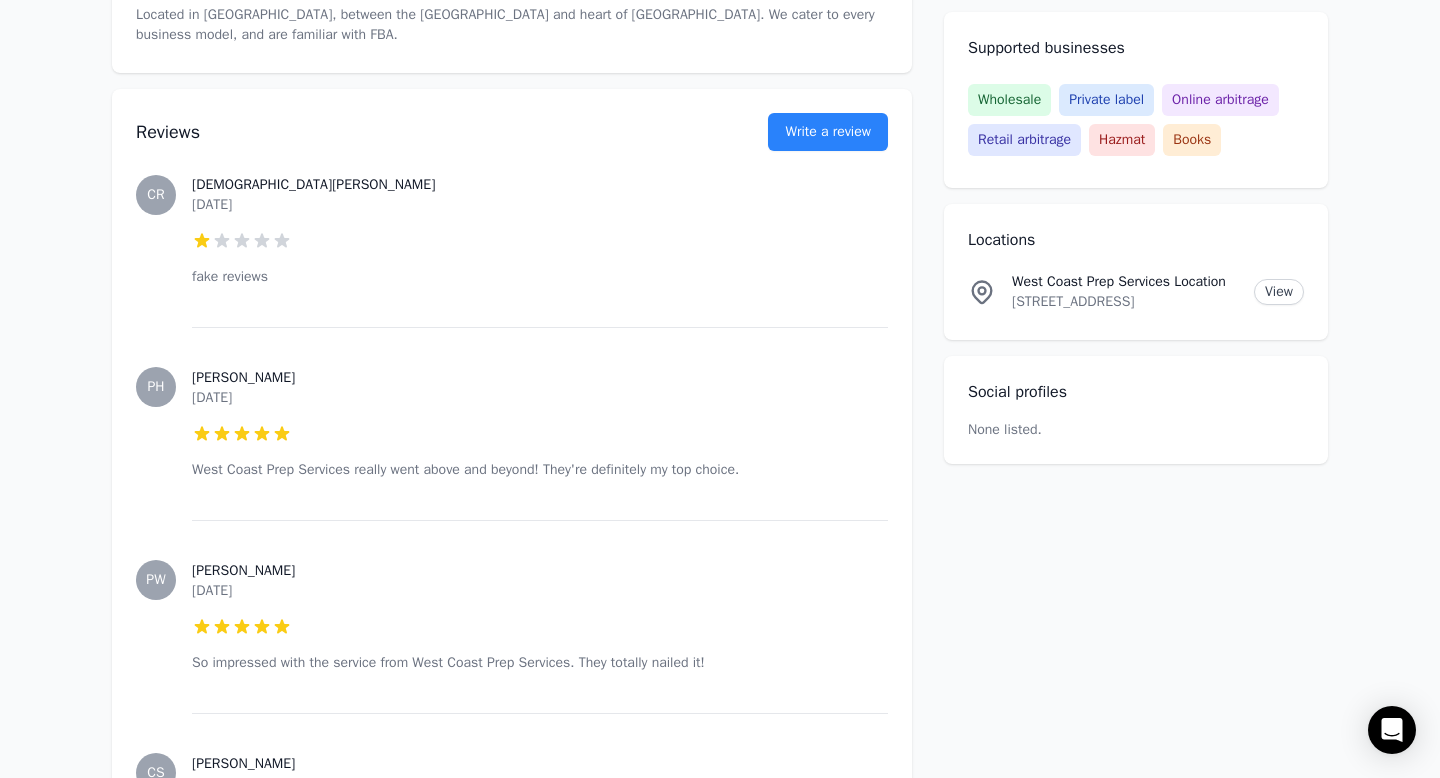click on "Cristiano Gaspar December 27, 2024 1  out of 5 stars fake reviews" at bounding box center (540, 231) 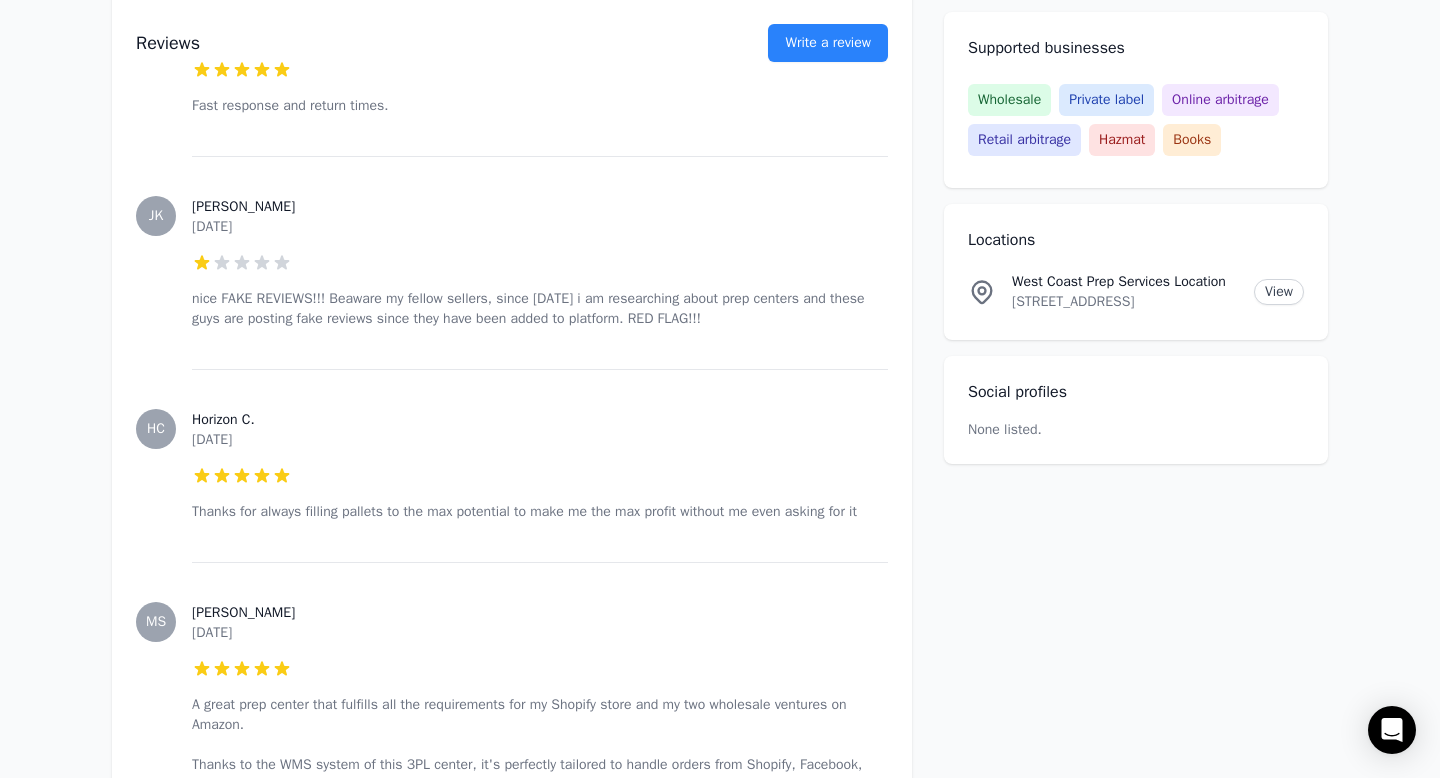 scroll, scrollTop: 1829, scrollLeft: 0, axis: vertical 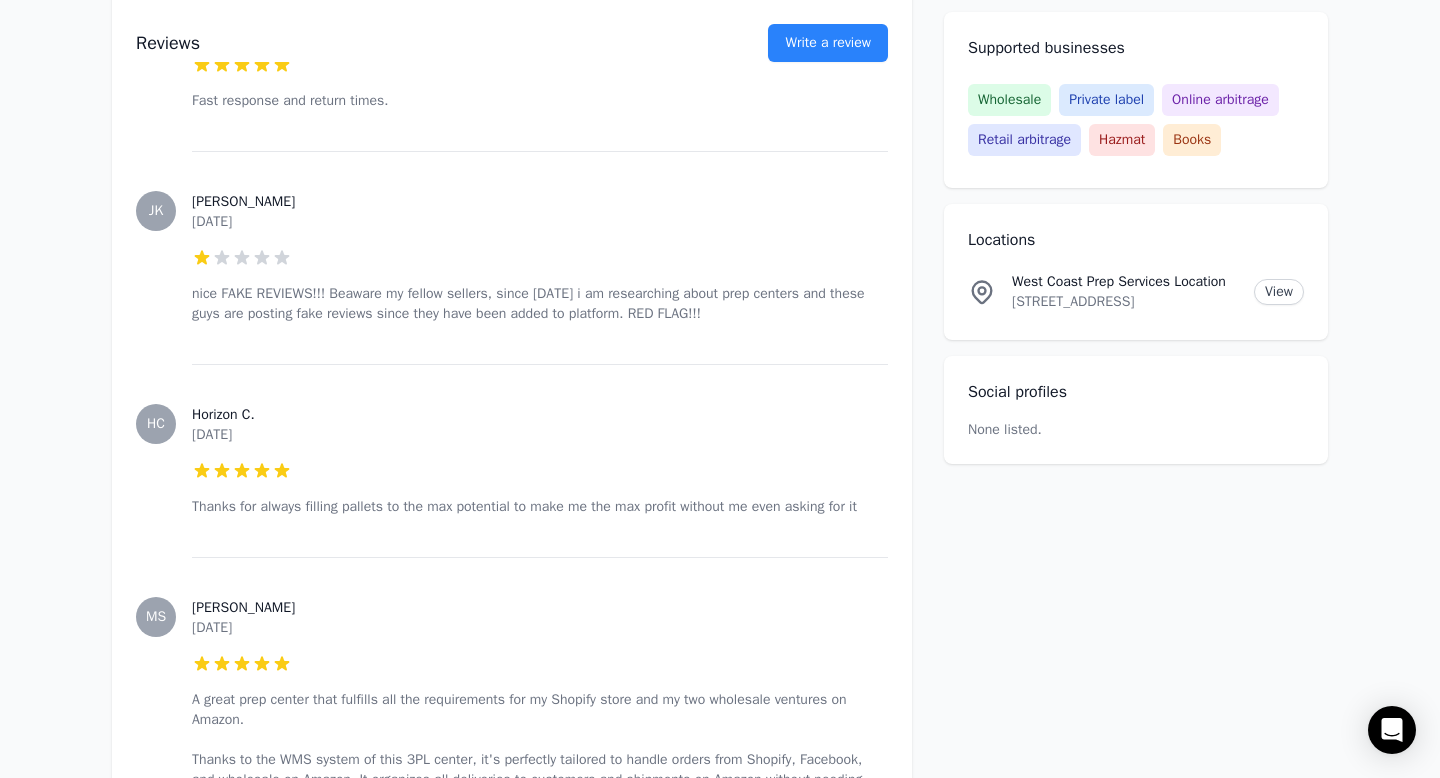drag, startPoint x: 190, startPoint y: 292, endPoint x: 770, endPoint y: 317, distance: 580.5385 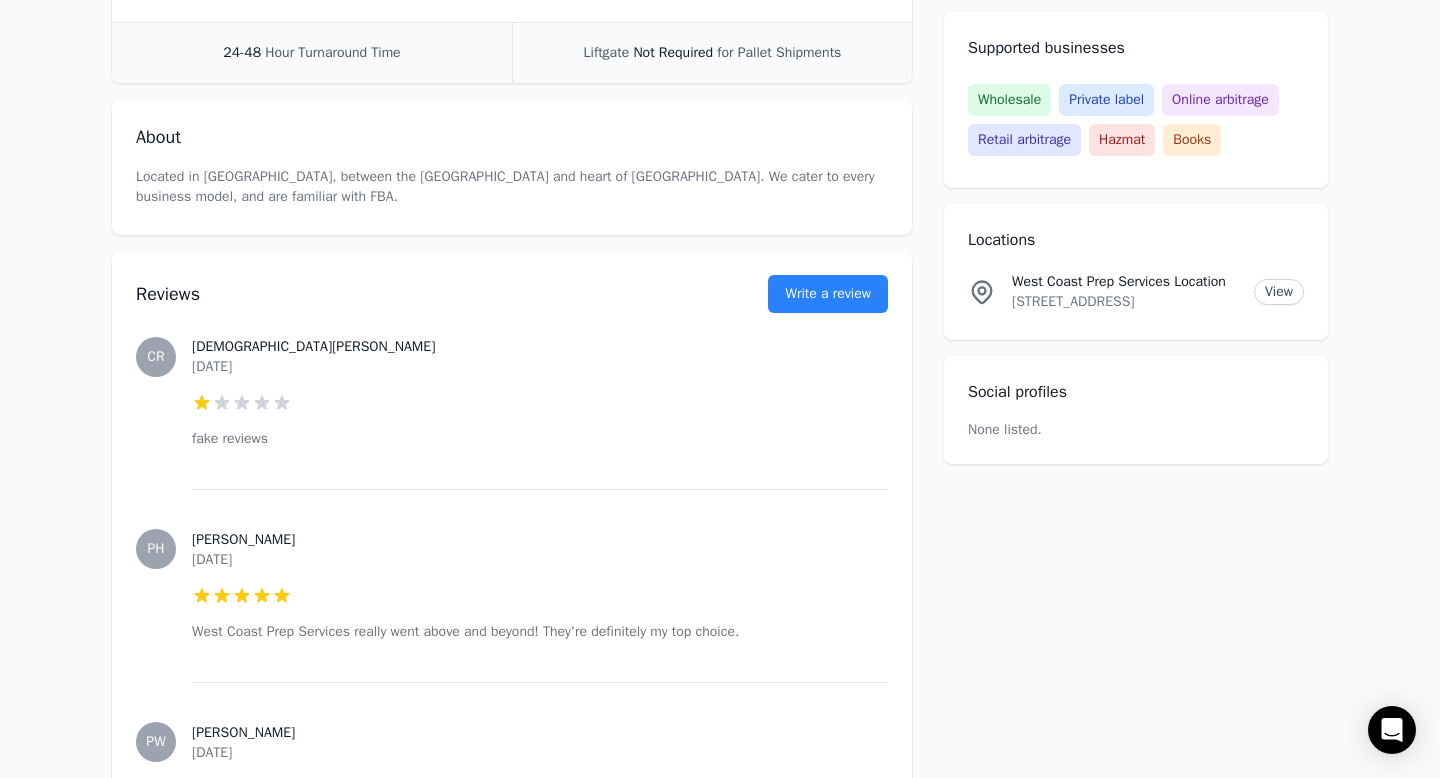 scroll, scrollTop: 514, scrollLeft: 0, axis: vertical 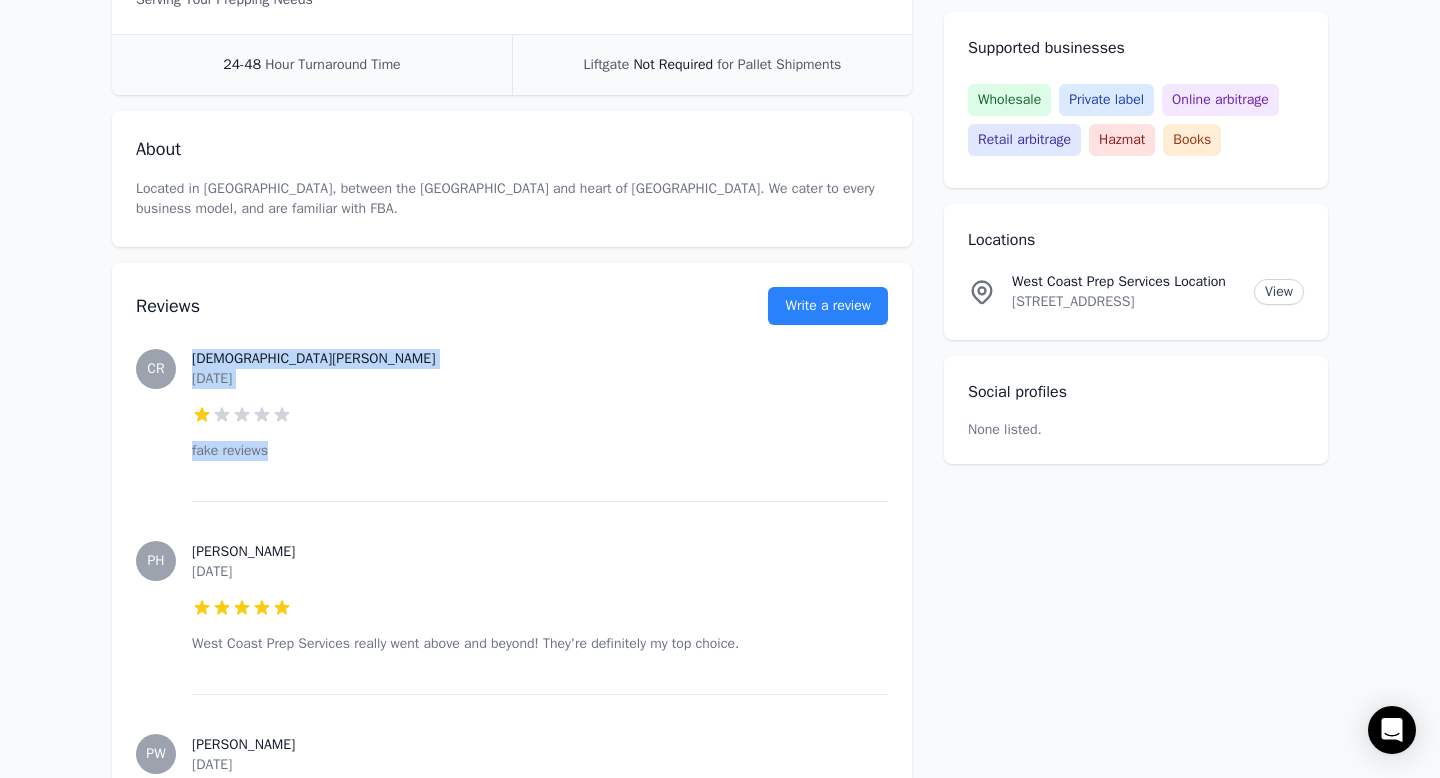drag, startPoint x: 291, startPoint y: 451, endPoint x: 163, endPoint y: 420, distance: 131.70042 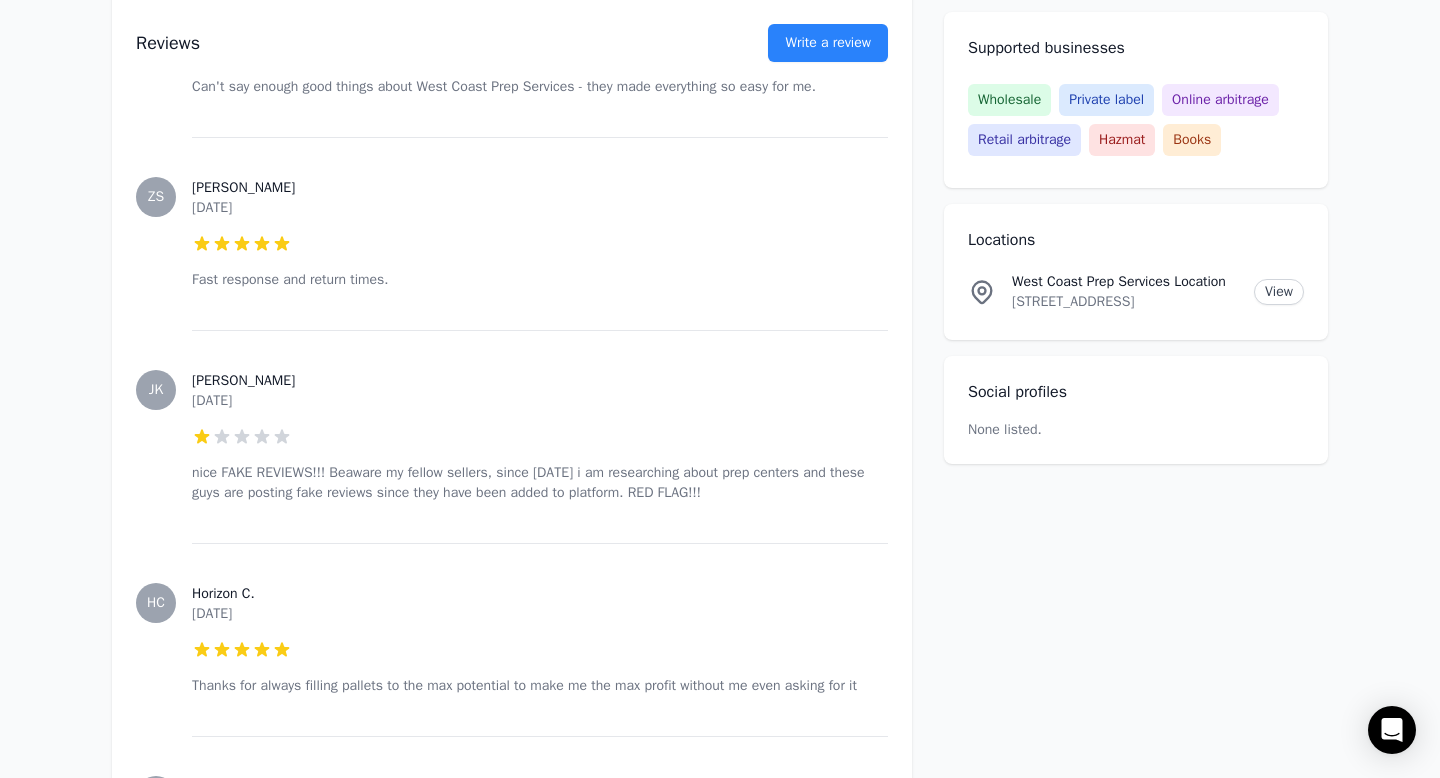 scroll, scrollTop: 1656, scrollLeft: 0, axis: vertical 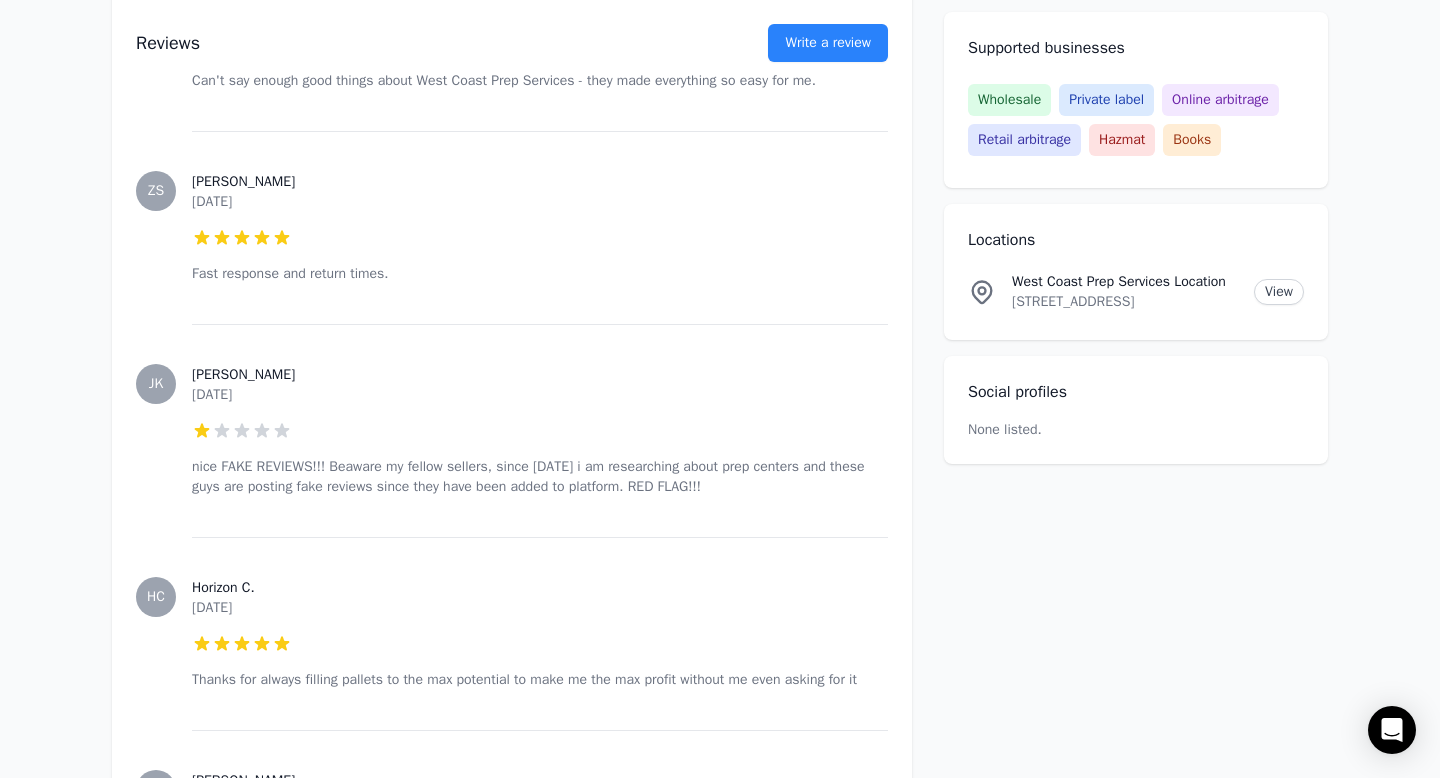 drag, startPoint x: 293, startPoint y: 436, endPoint x: 215, endPoint y: 434, distance: 78.025635 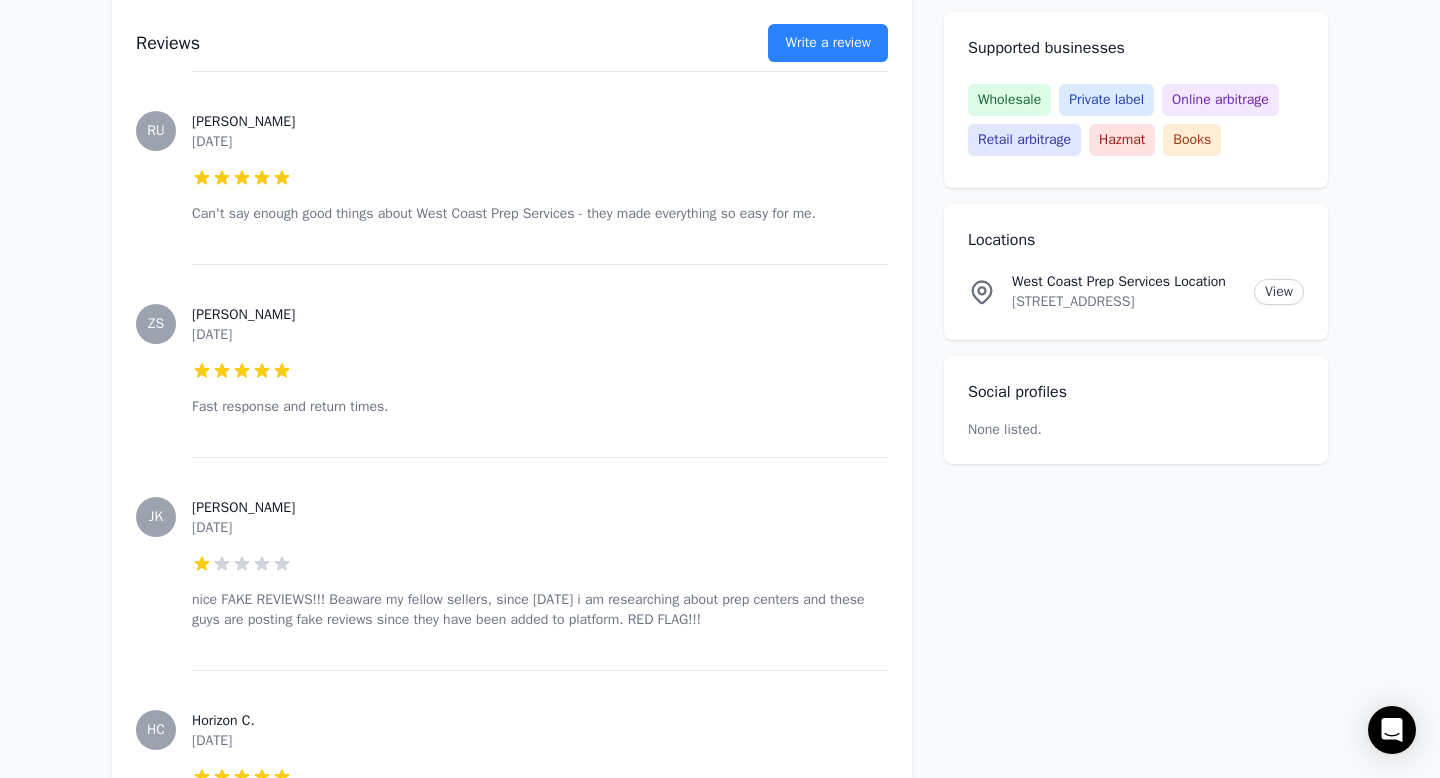 scroll, scrollTop: 1440, scrollLeft: 0, axis: vertical 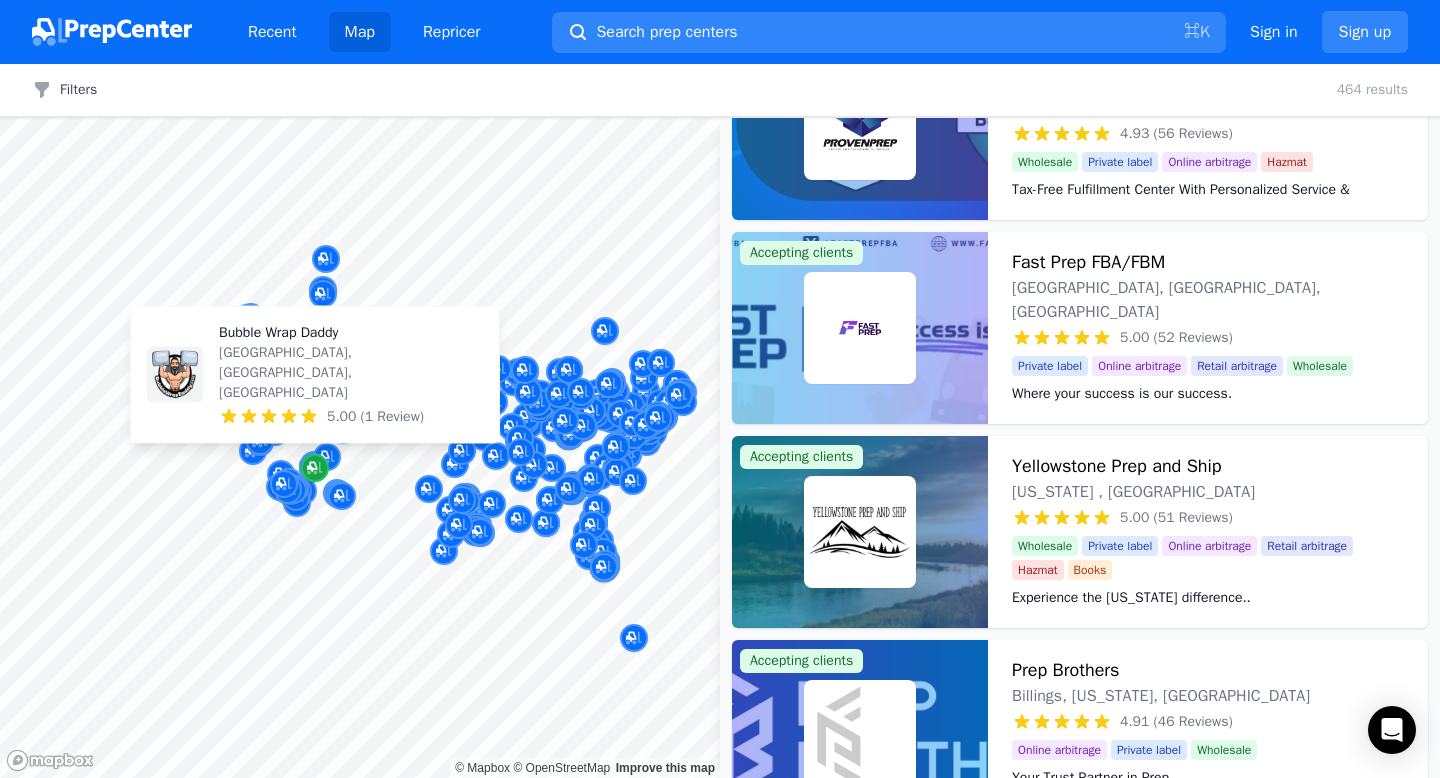click 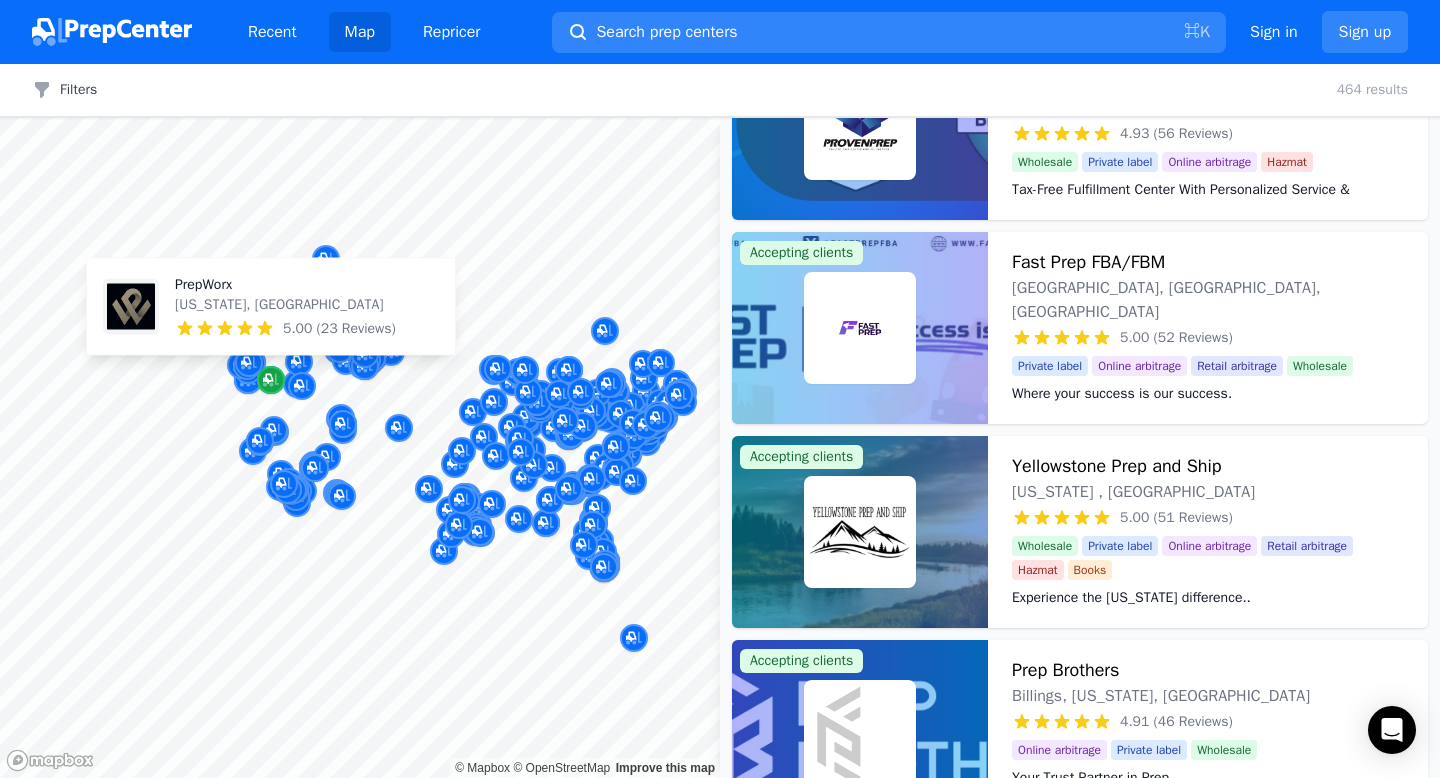 click 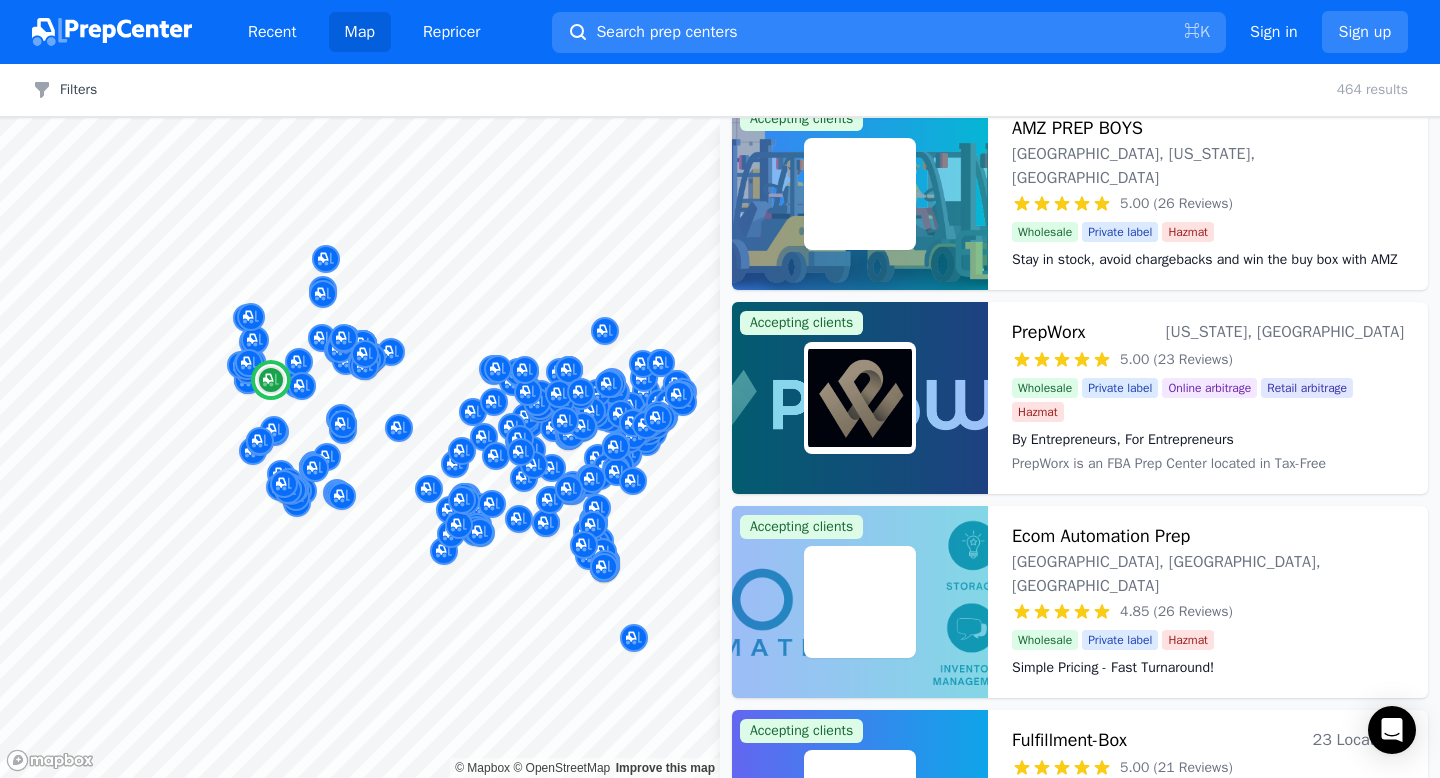 scroll, scrollTop: 2488, scrollLeft: 0, axis: vertical 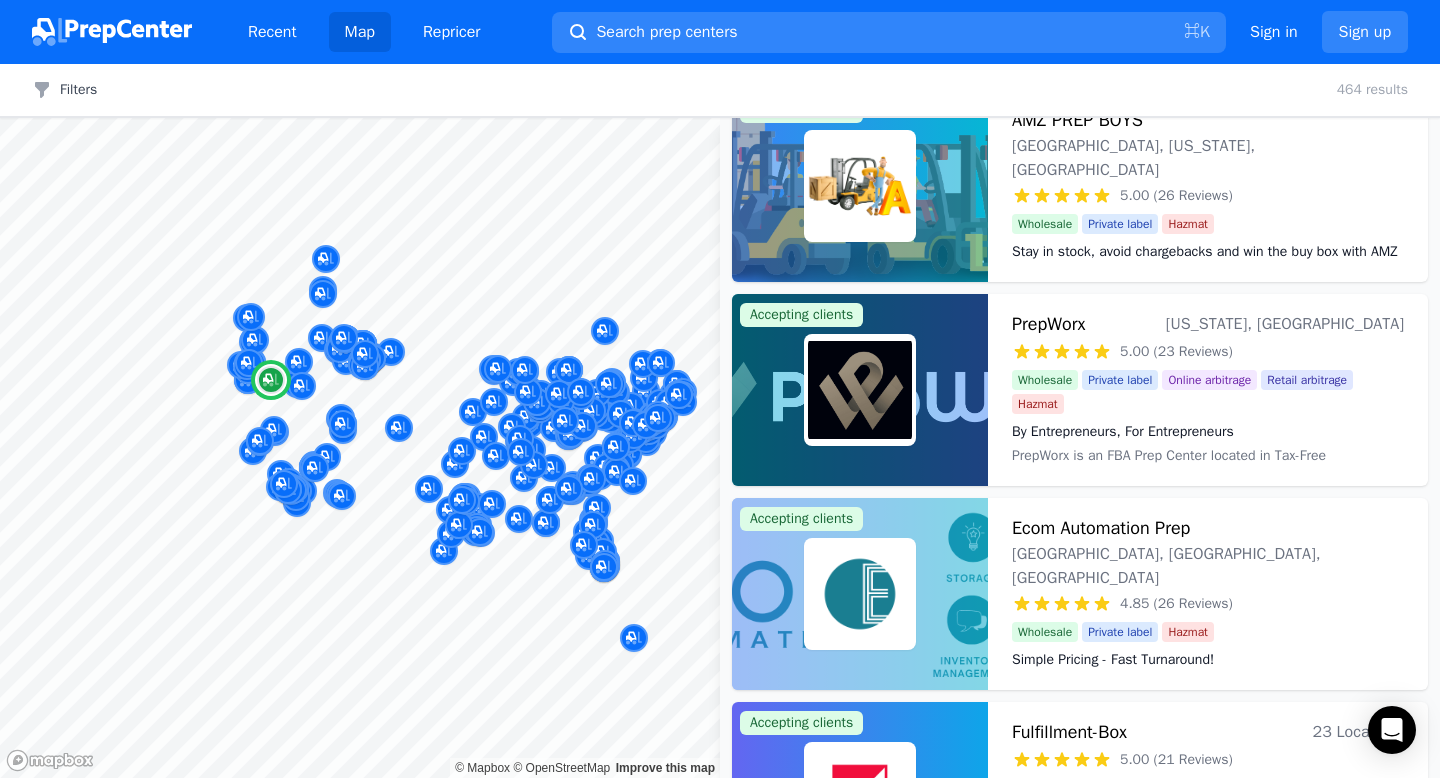 click on "PrepWorx" at bounding box center (1048, 324) 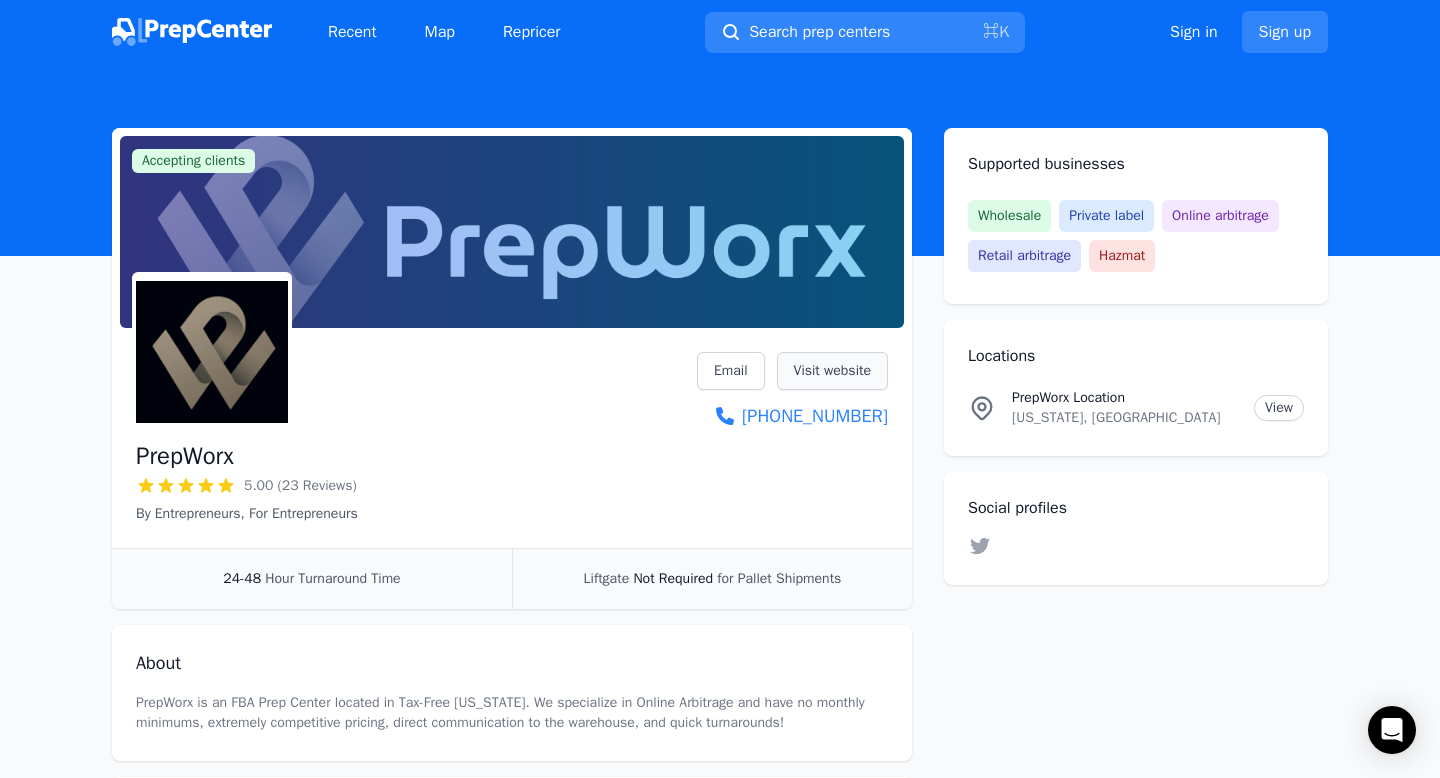 click on "Visit website" at bounding box center [832, 371] 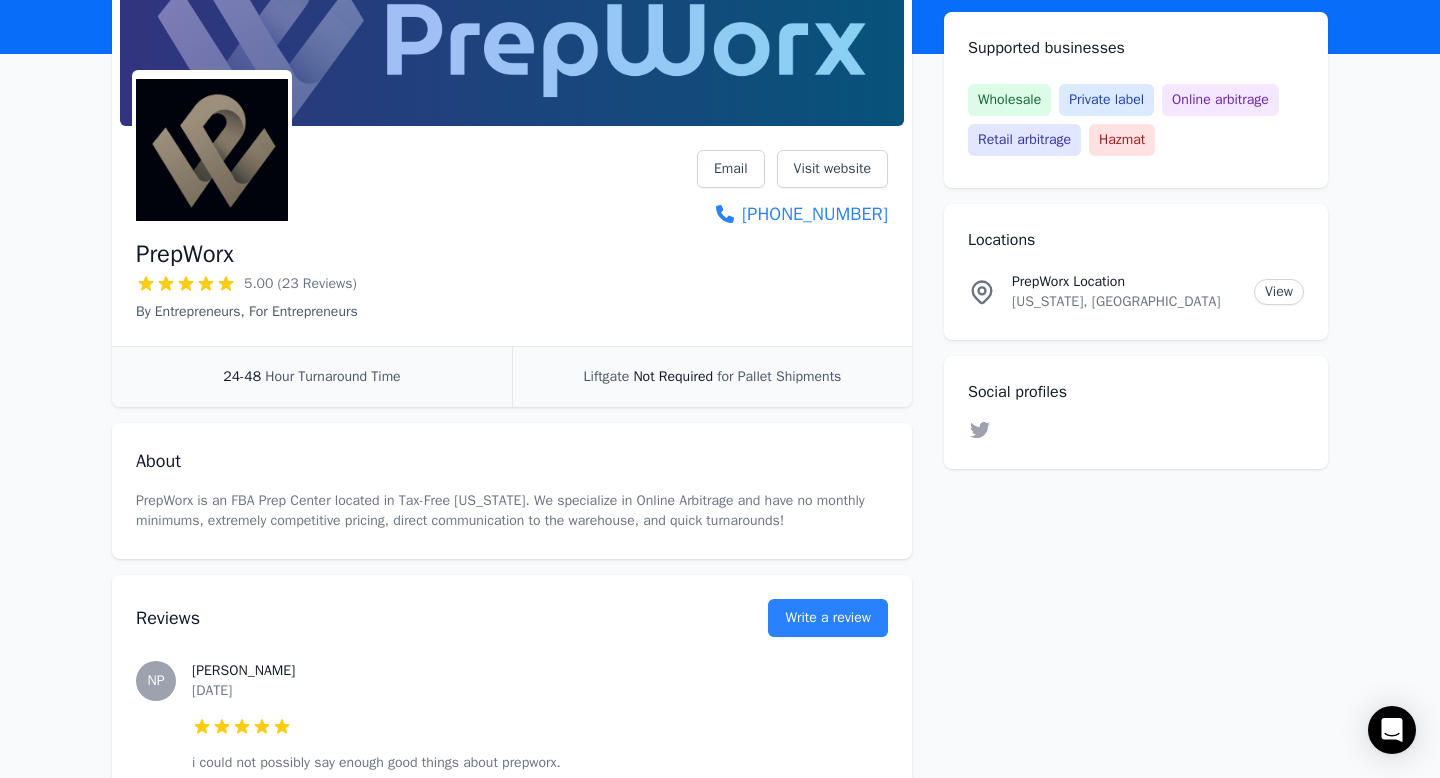 scroll, scrollTop: 220, scrollLeft: 0, axis: vertical 